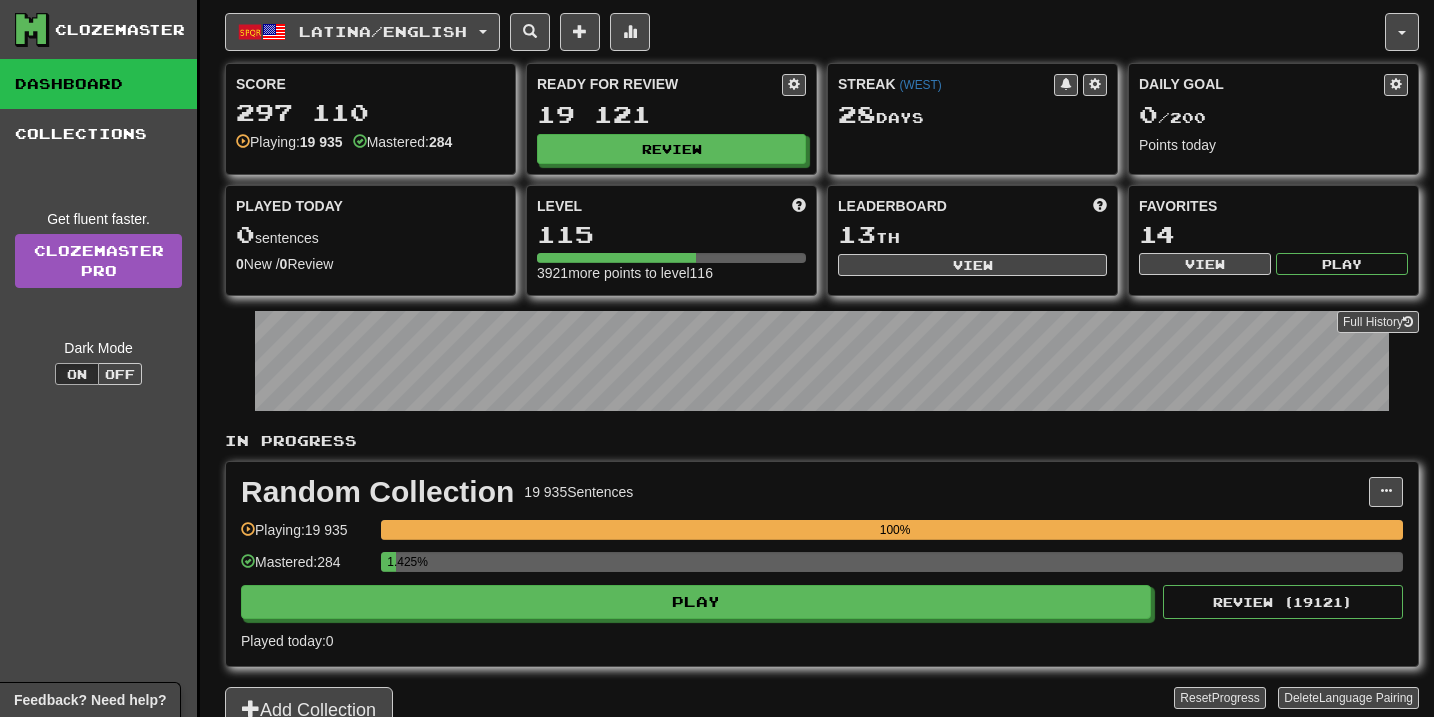 scroll, scrollTop: 0, scrollLeft: 0, axis: both 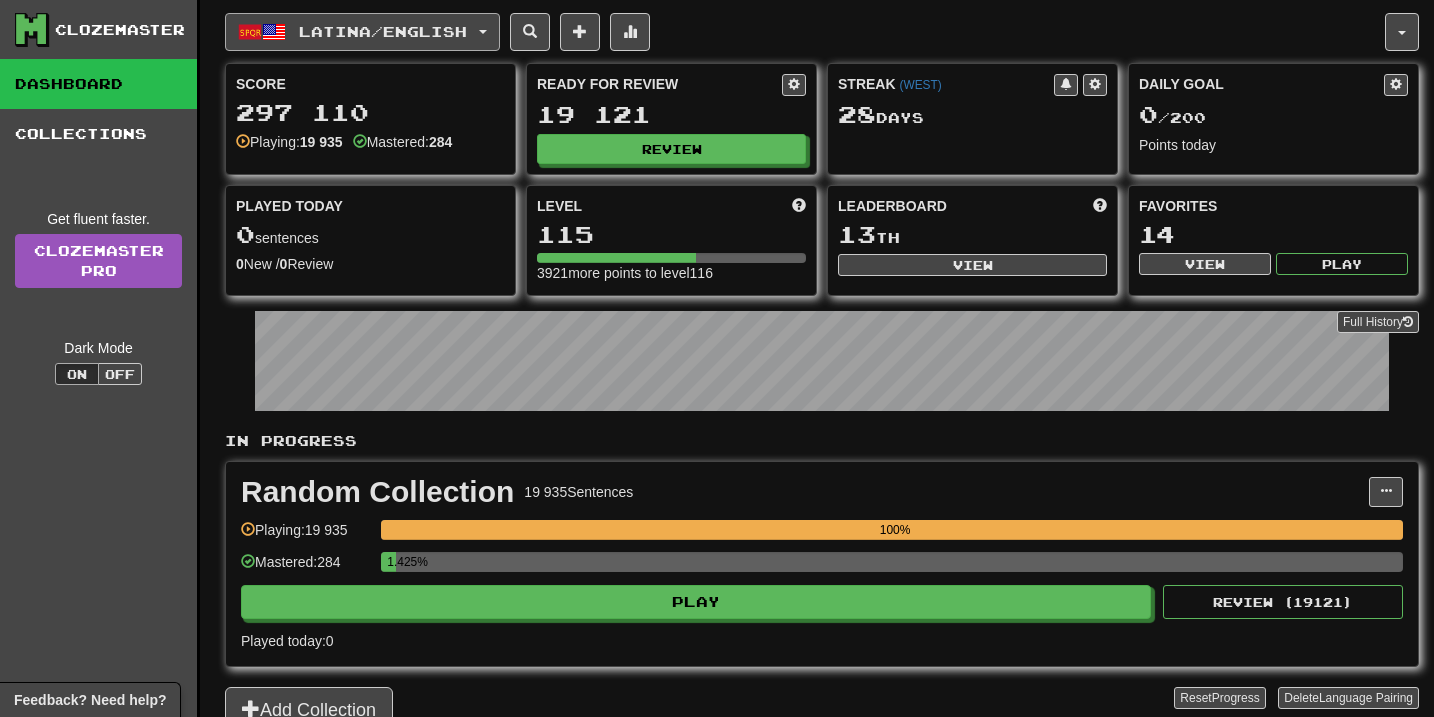 click on "Latina  /  English" at bounding box center [362, 32] 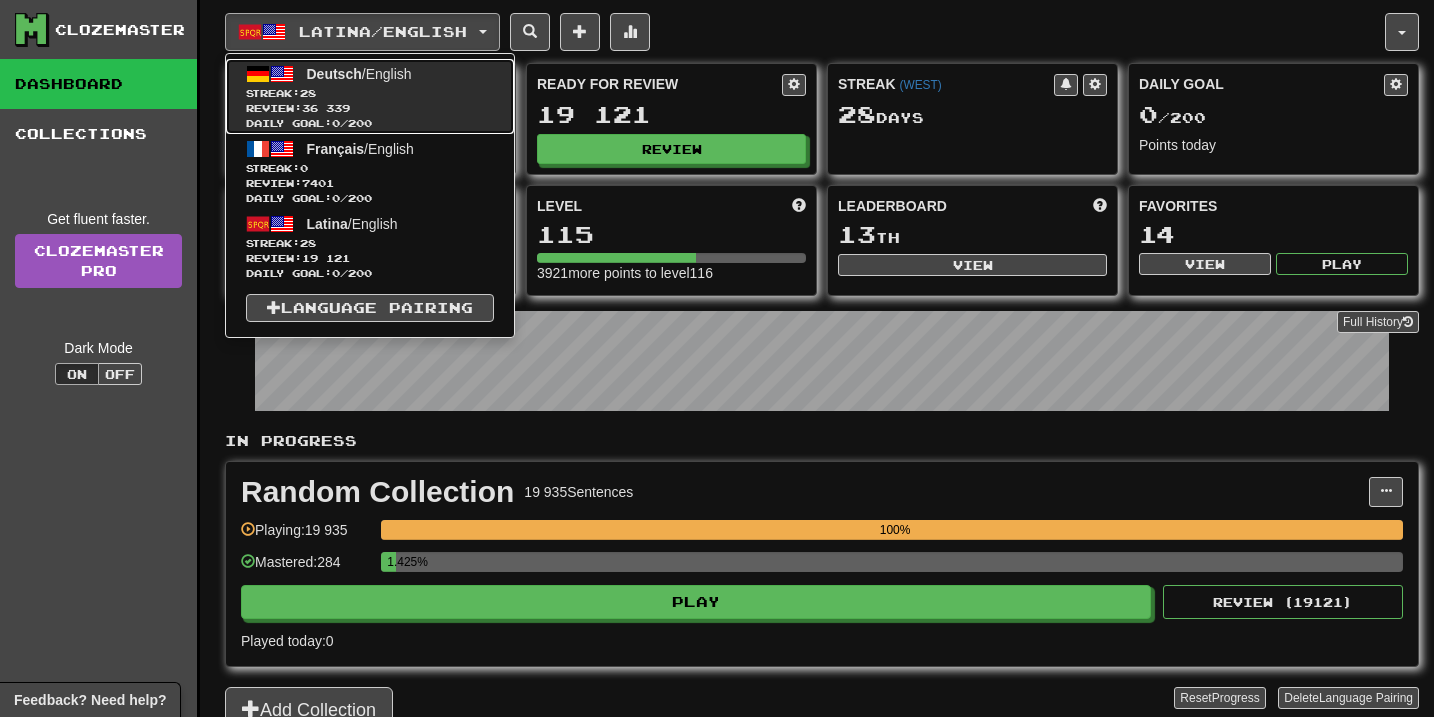 click on "Streak:  28" at bounding box center [370, 93] 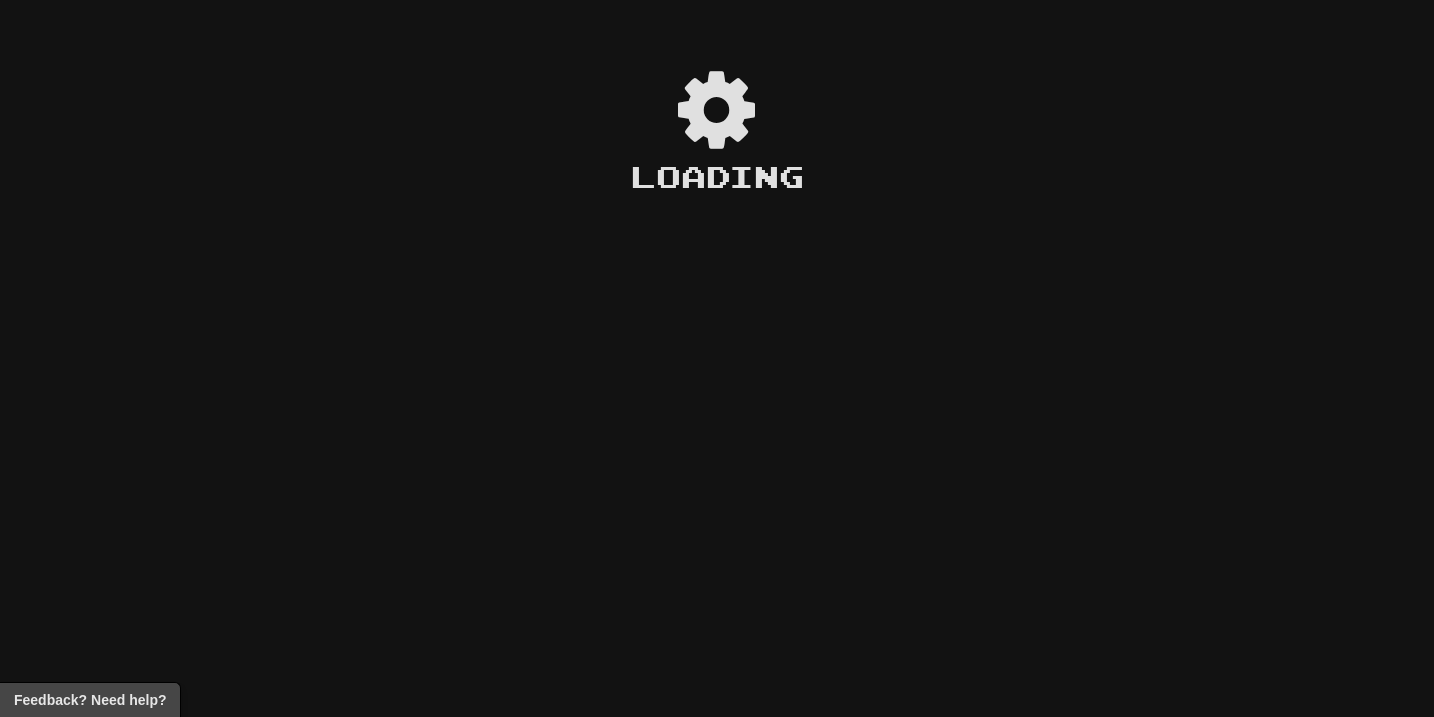 scroll, scrollTop: 0, scrollLeft: 0, axis: both 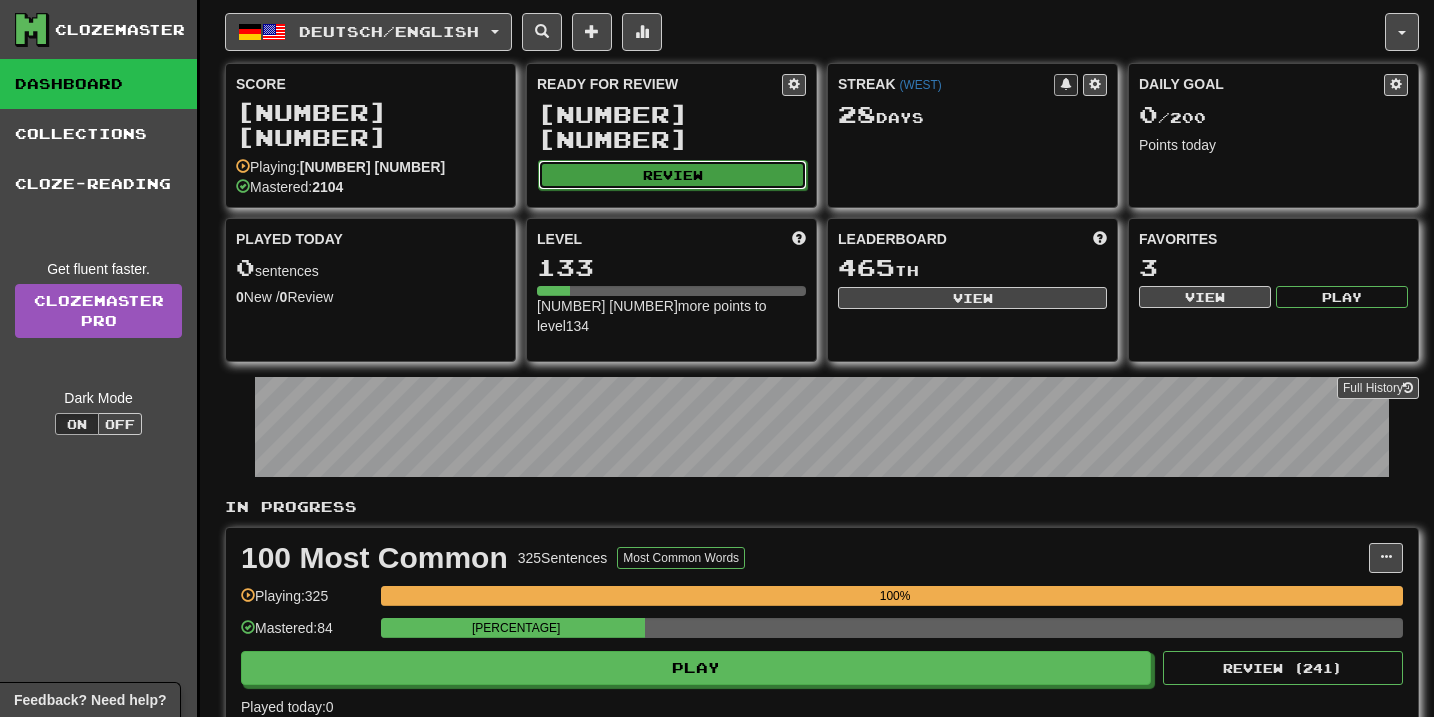 click on "Review" at bounding box center [672, 175] 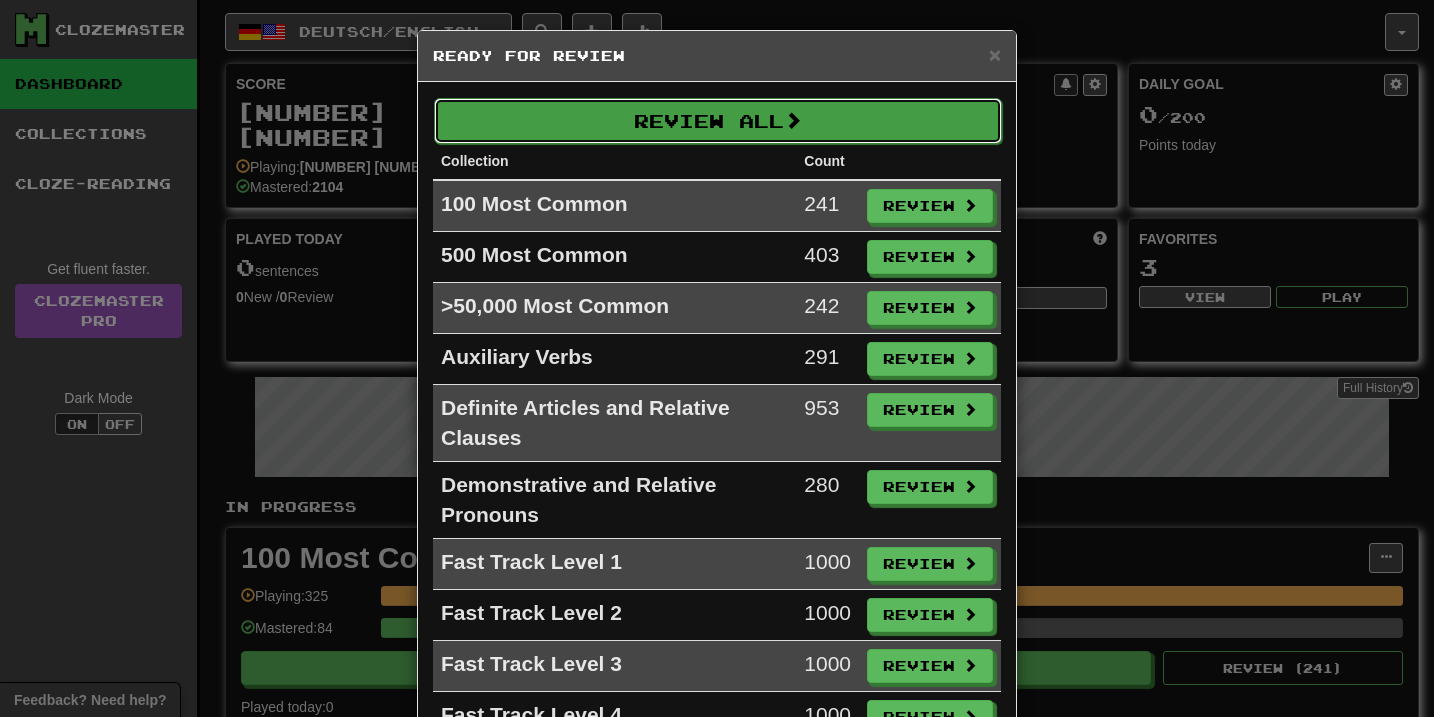 click on "Review All" at bounding box center [718, 121] 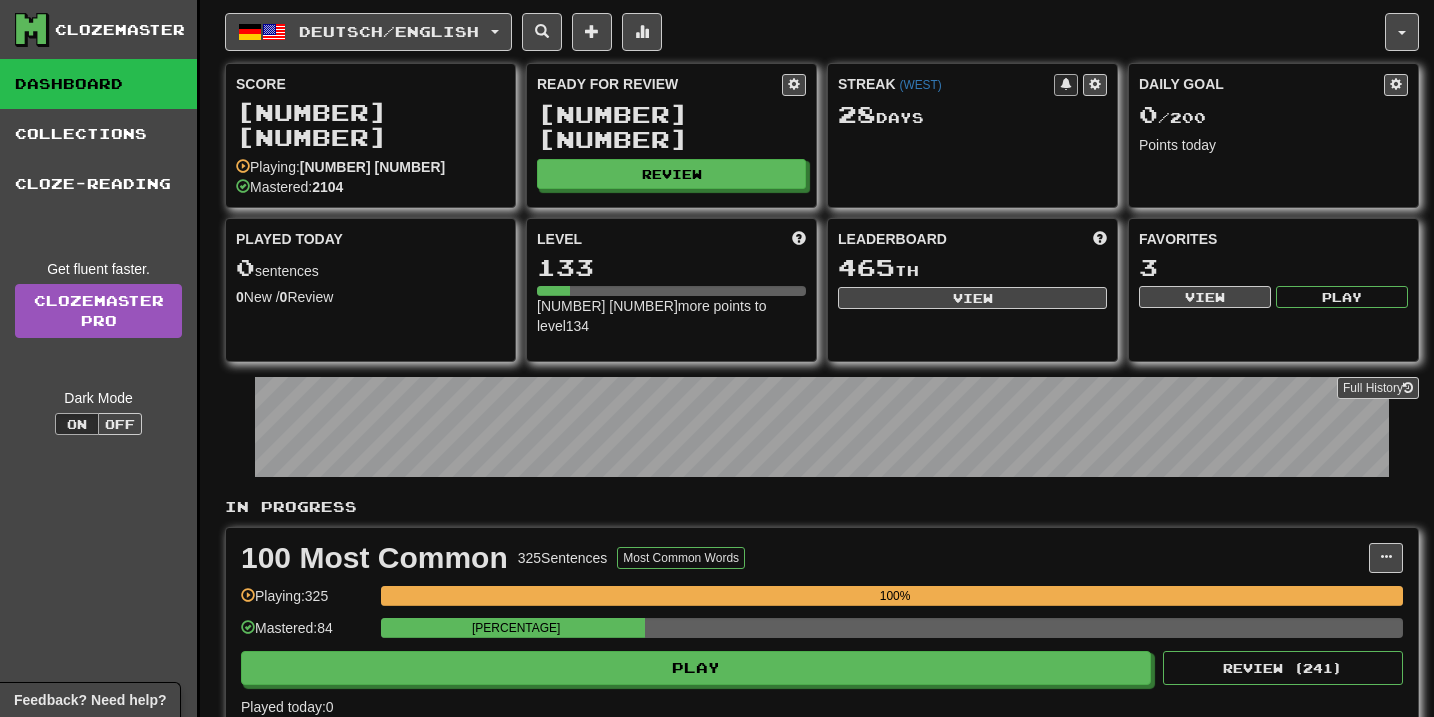 select on "**" 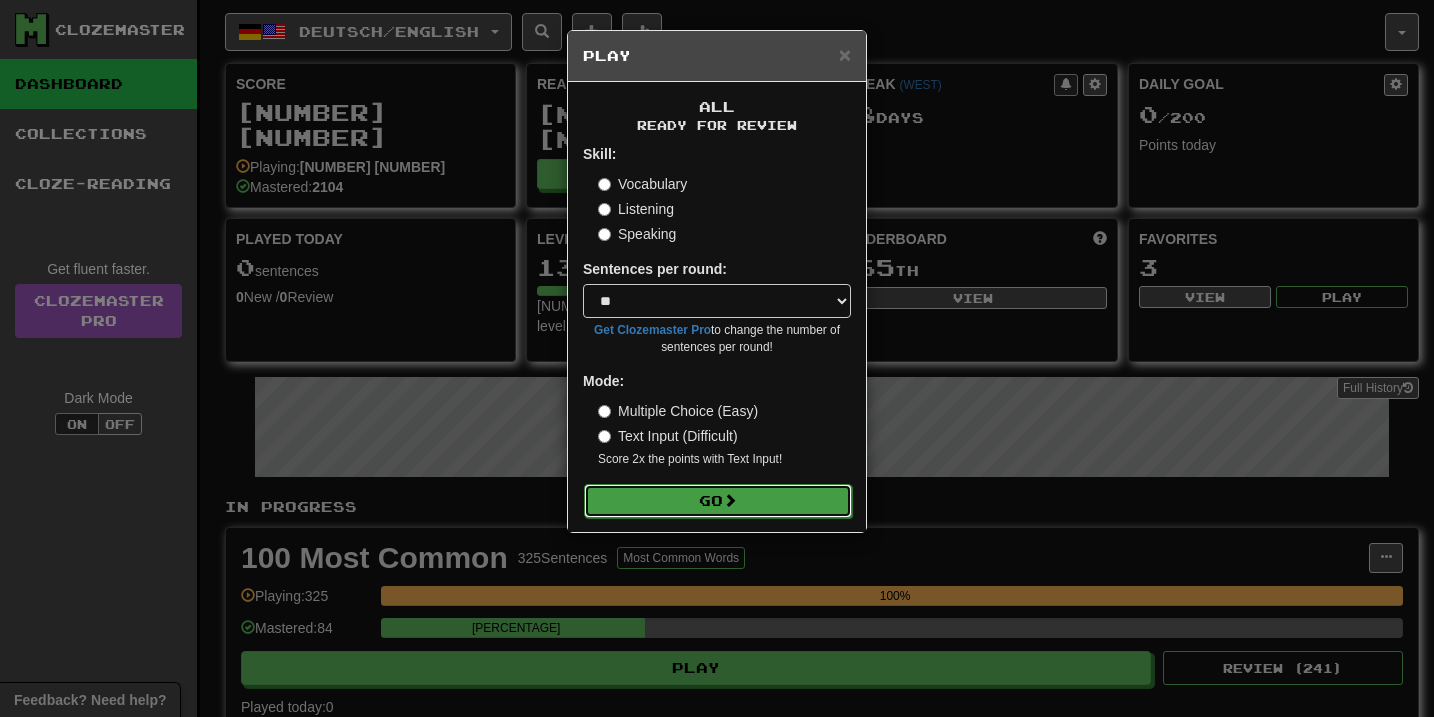 click on "Go" at bounding box center (718, 501) 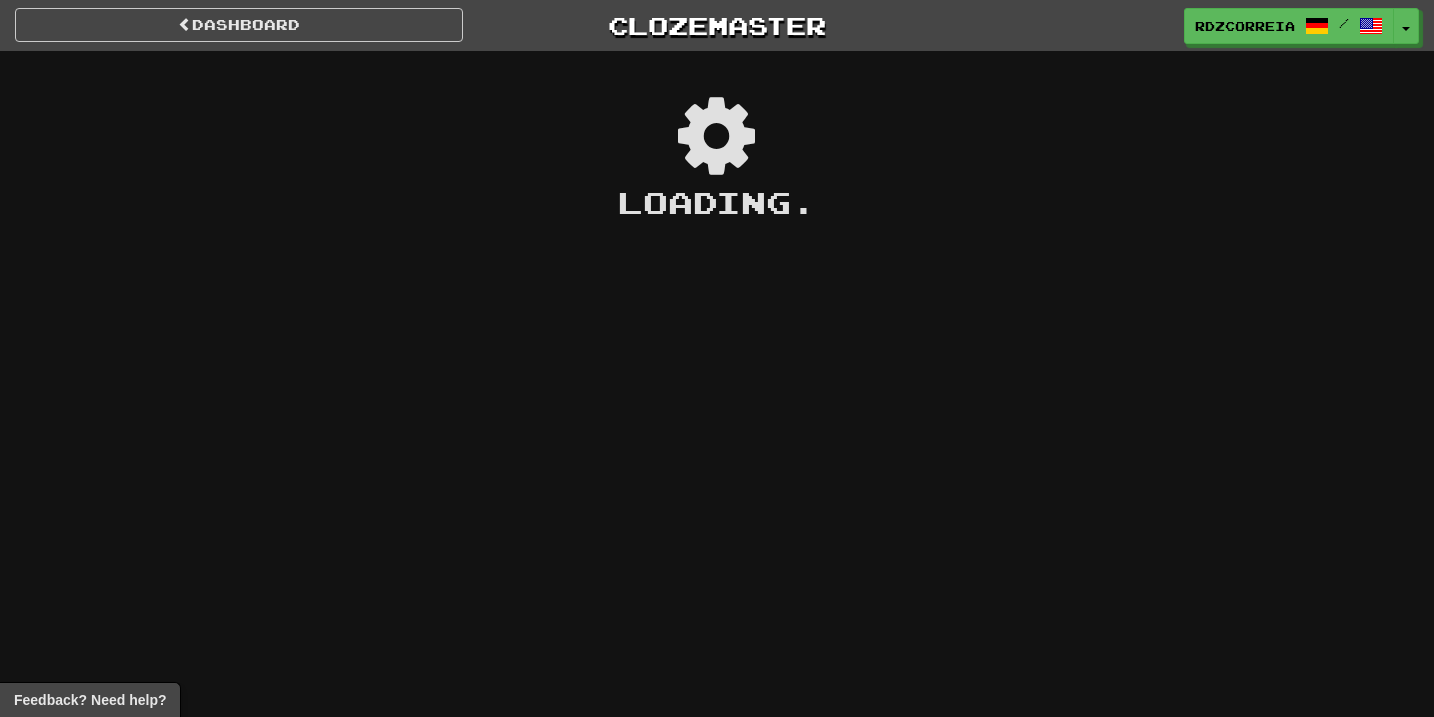 scroll, scrollTop: 0, scrollLeft: 0, axis: both 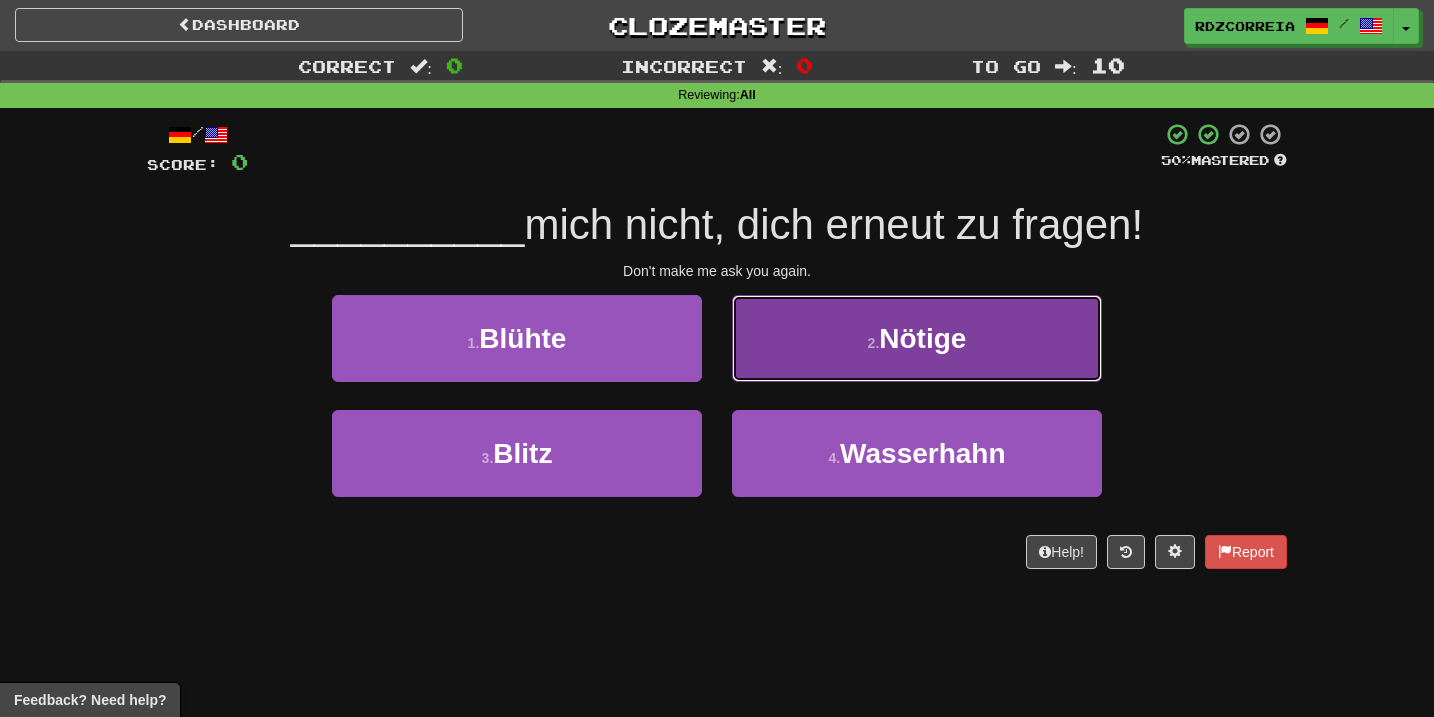click on "2 . Nötige" at bounding box center [917, 338] 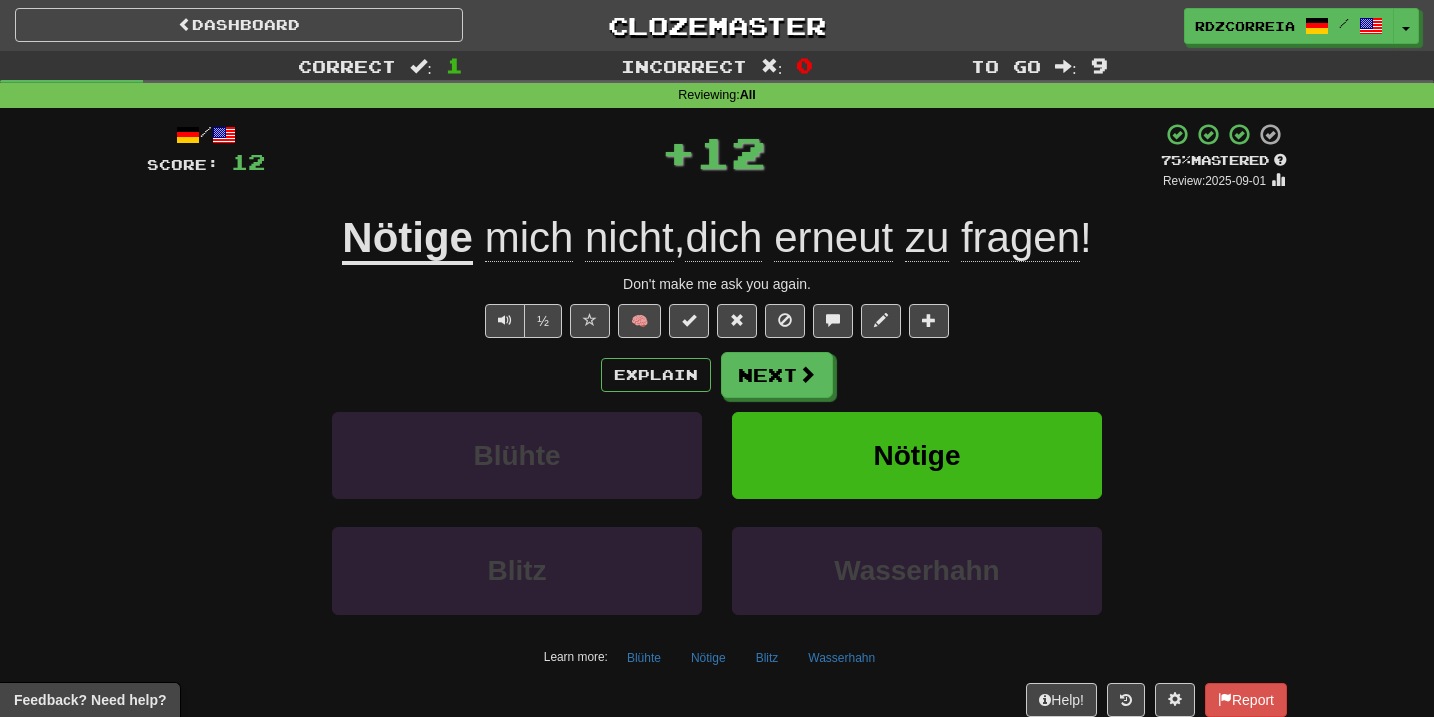 click on "Nötige" at bounding box center (407, 239) 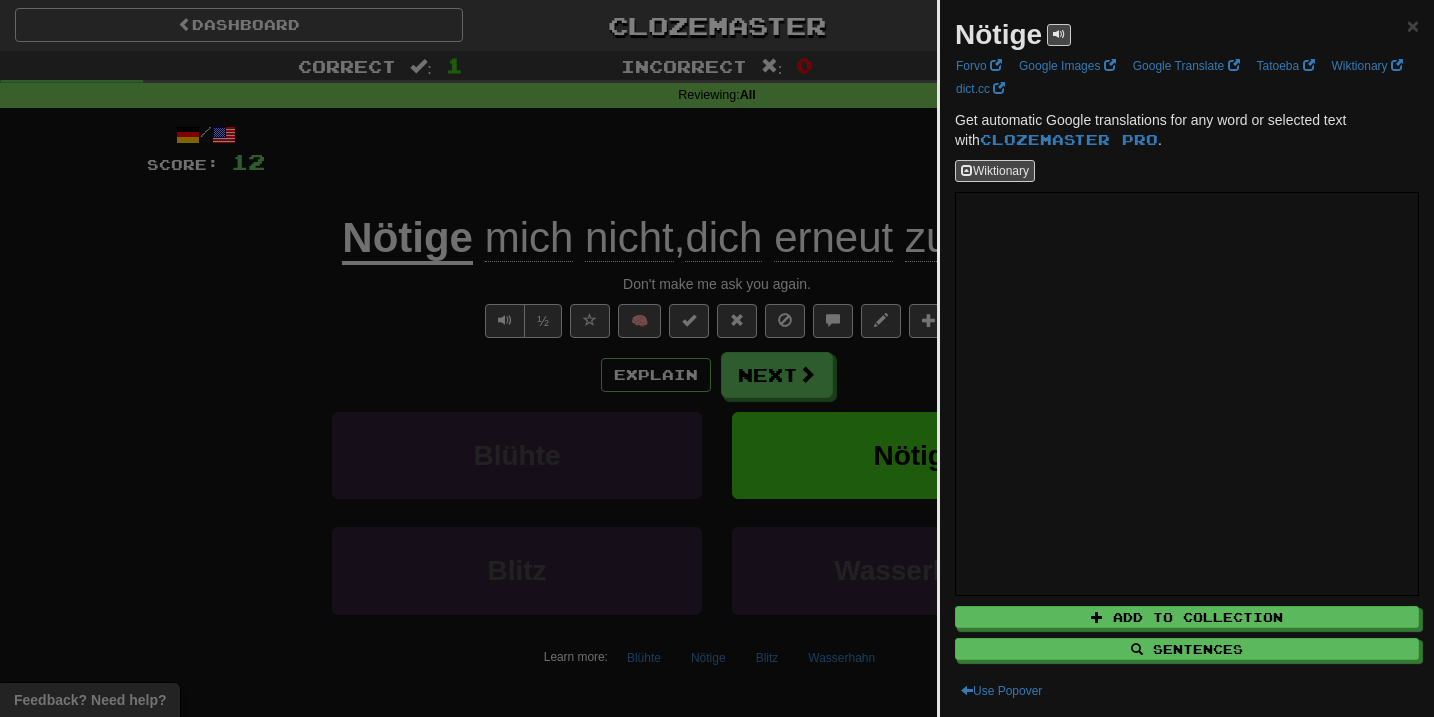 click at bounding box center [717, 358] 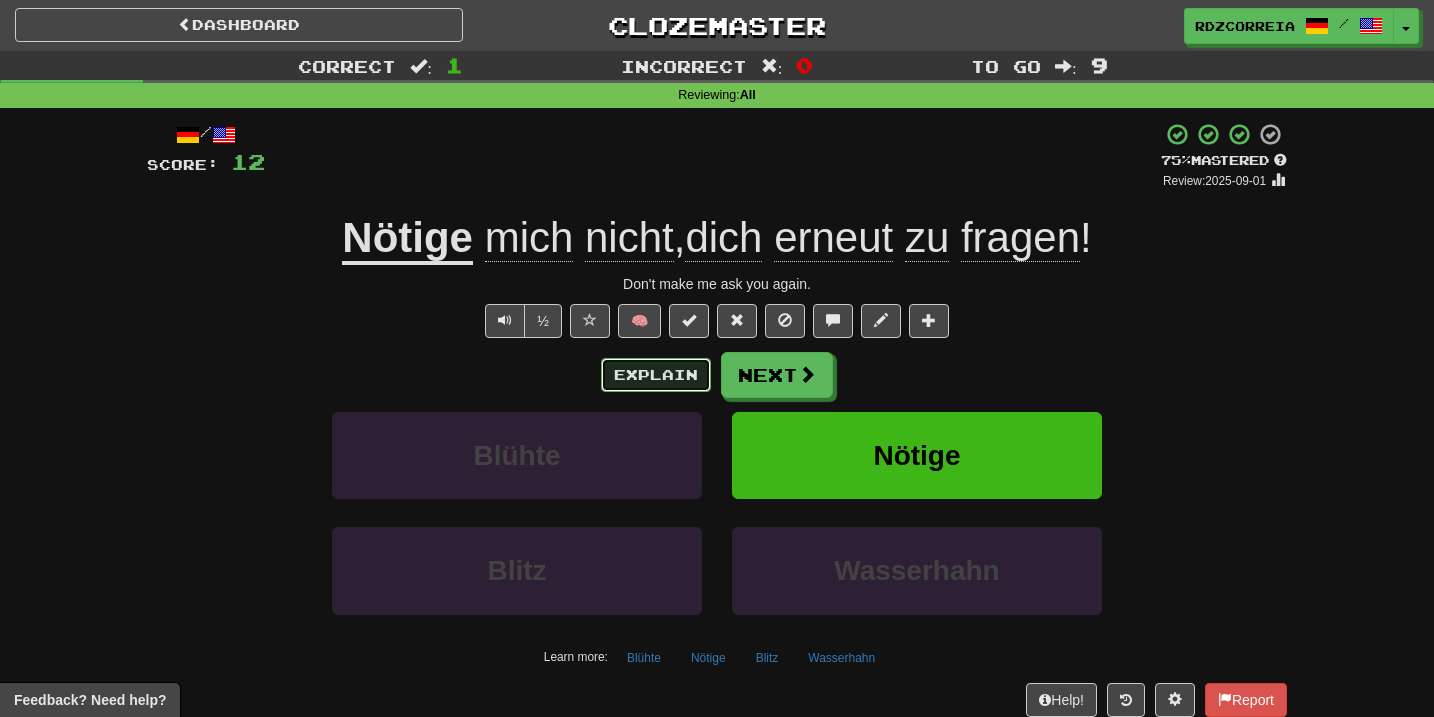 click on "Explain" at bounding box center [656, 375] 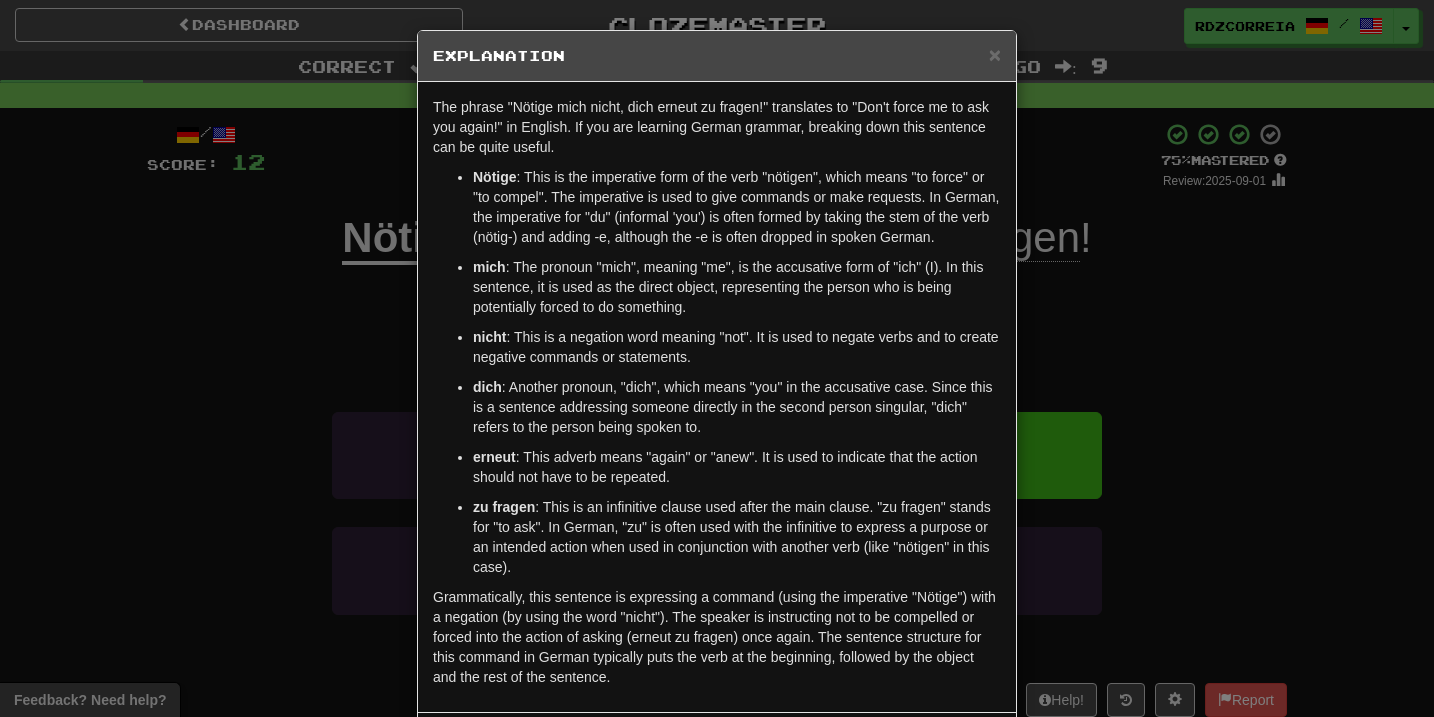 click on "× Explanation The phrase "Nötige mich nicht, dich erneut zu fragen!" translates to "Don't force me to ask you again!" in English. If you are learning German grammar, breaking down this sentence can be quite useful.
Nötige : This is the imperative form of the verb "nötigen", which means "to force" or "to compel". The imperative is used to give commands or make requests. In German, the imperative for "du" (informal 'you') is often formed by taking the stem of the verb (nötig-) and adding -e, although the -e is often dropped in spoken German.
mich : The pronoun "mich", meaning "me", is the accusative form of "ich" (I). In this sentence, it is used as the direct object, representing the person who is being potentially forced to do something.
nicht : This is a negation word meaning "not". It is used to negate verbs and to create negative commands or statements.
dich
erneut
zu fragen
In beta. Generated by ChatGPT. Like it? Hate it? Let us know ! Close" at bounding box center [717, 358] 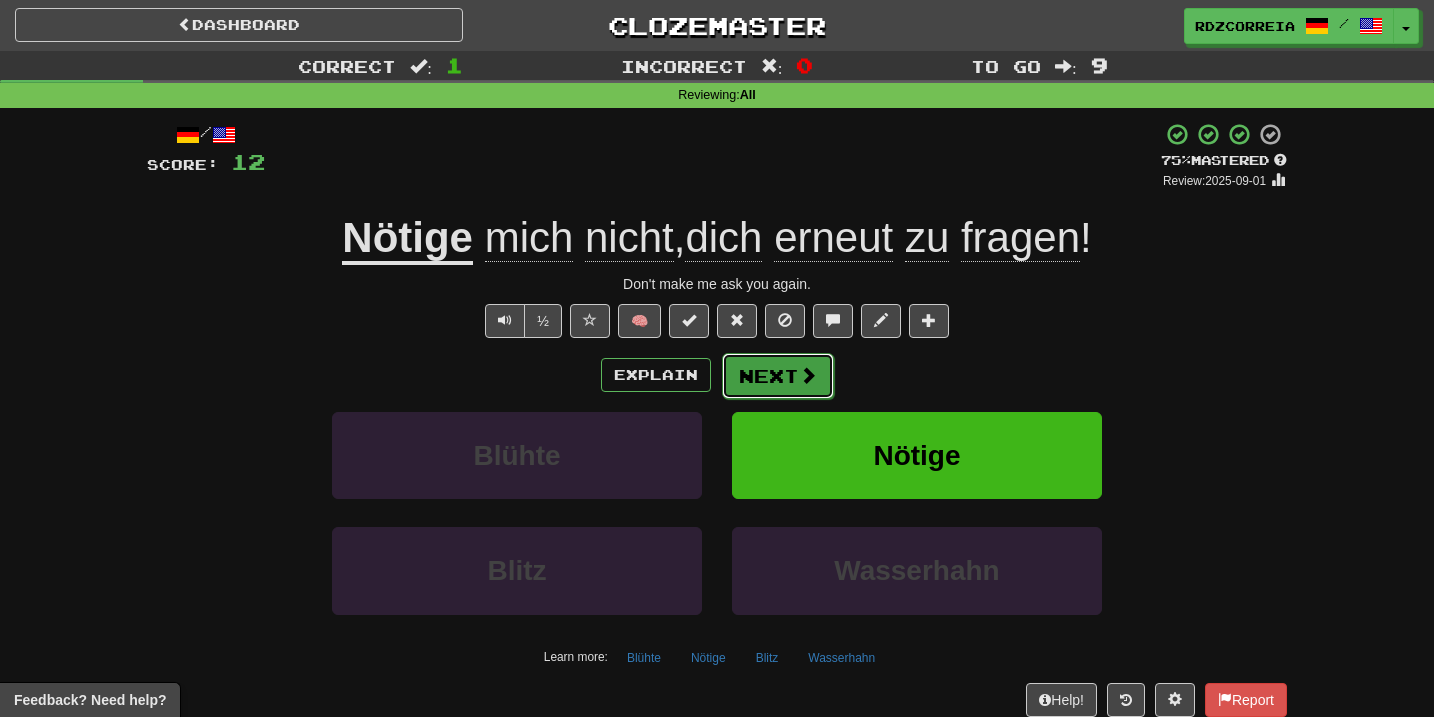 click at bounding box center (808, 375) 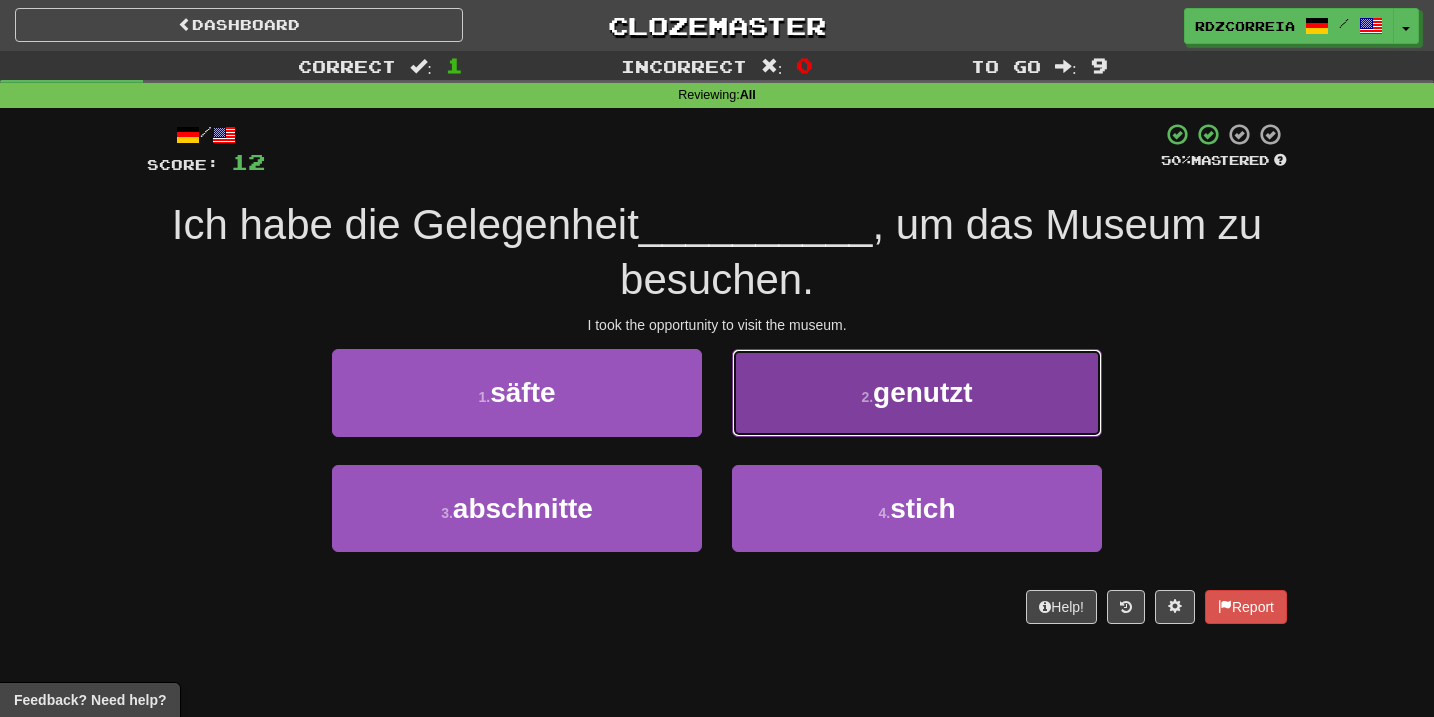 click on "genutzt" at bounding box center [923, 392] 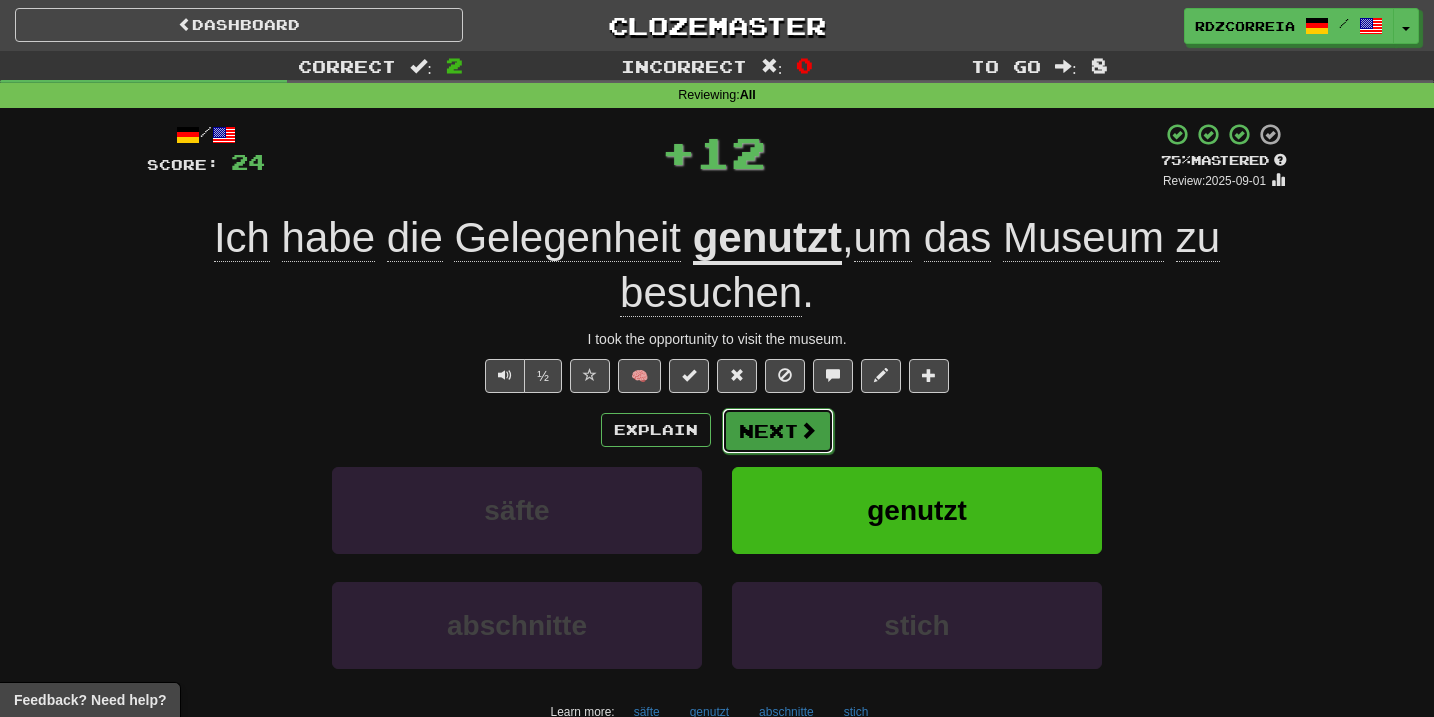 click on "Next" at bounding box center [778, 431] 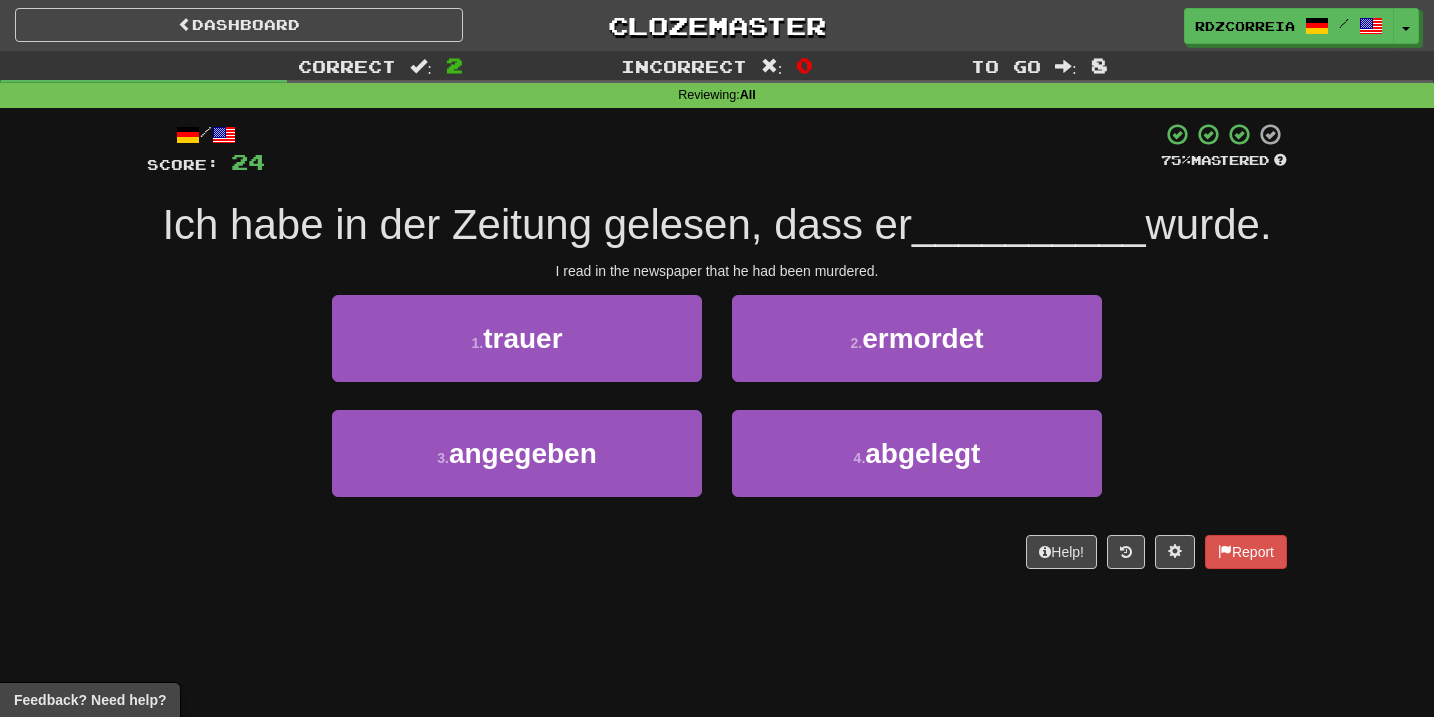 click on "2 . [VERB]" at bounding box center [917, 352] 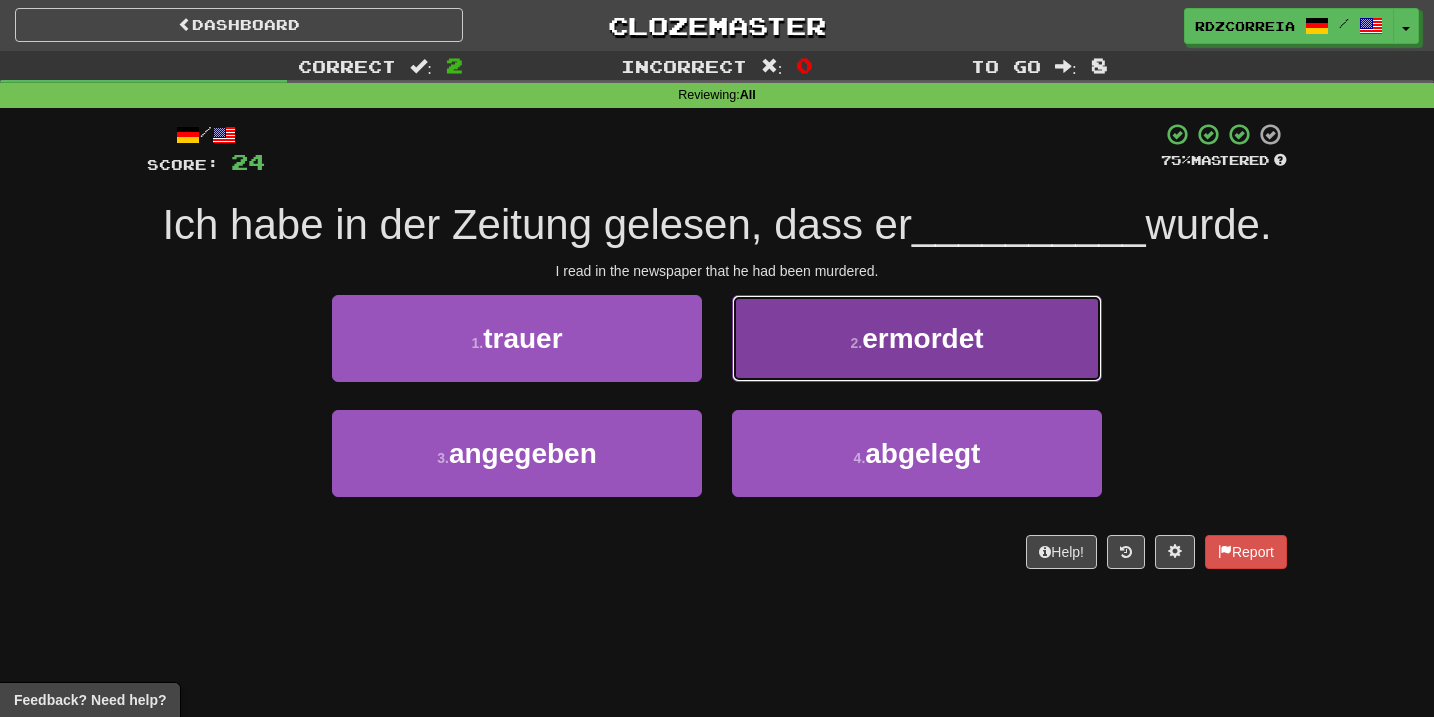 click on "2 . [VERB]" at bounding box center [917, 338] 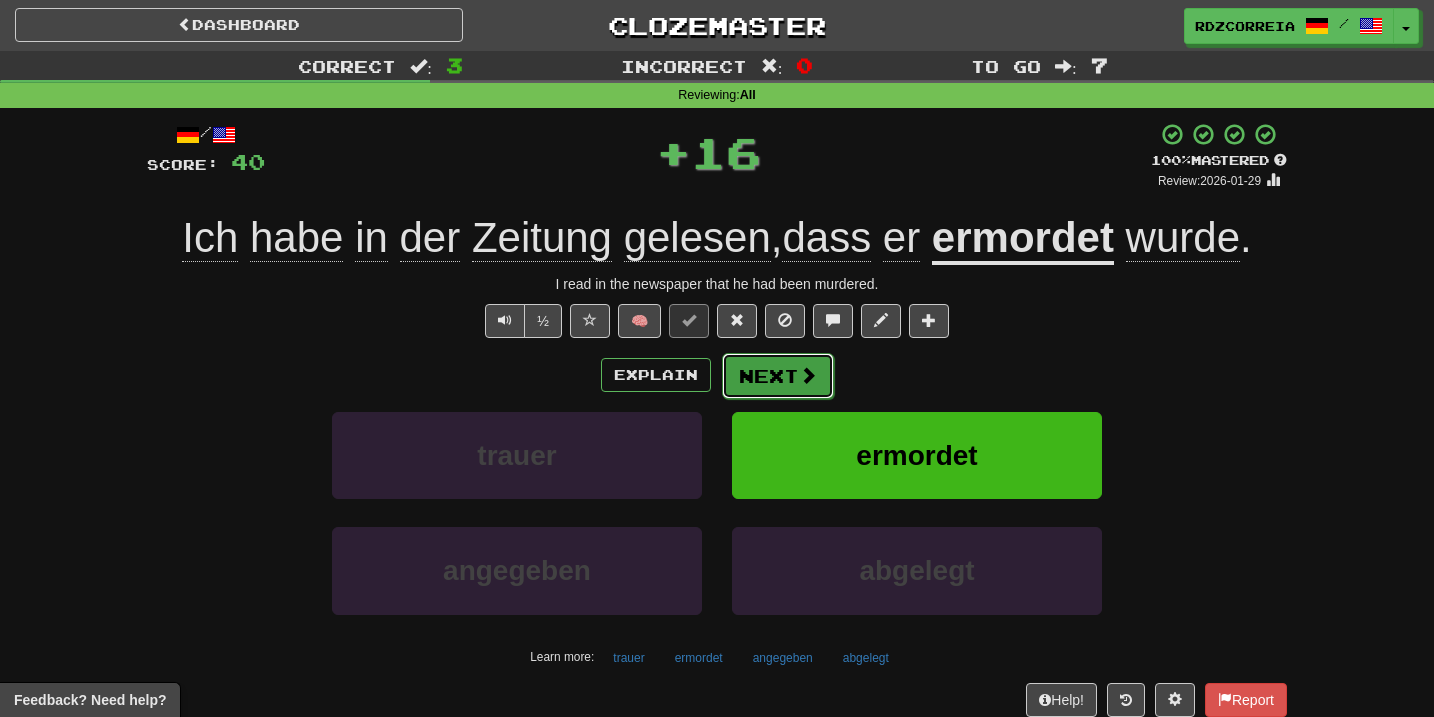click on "Next" at bounding box center (778, 376) 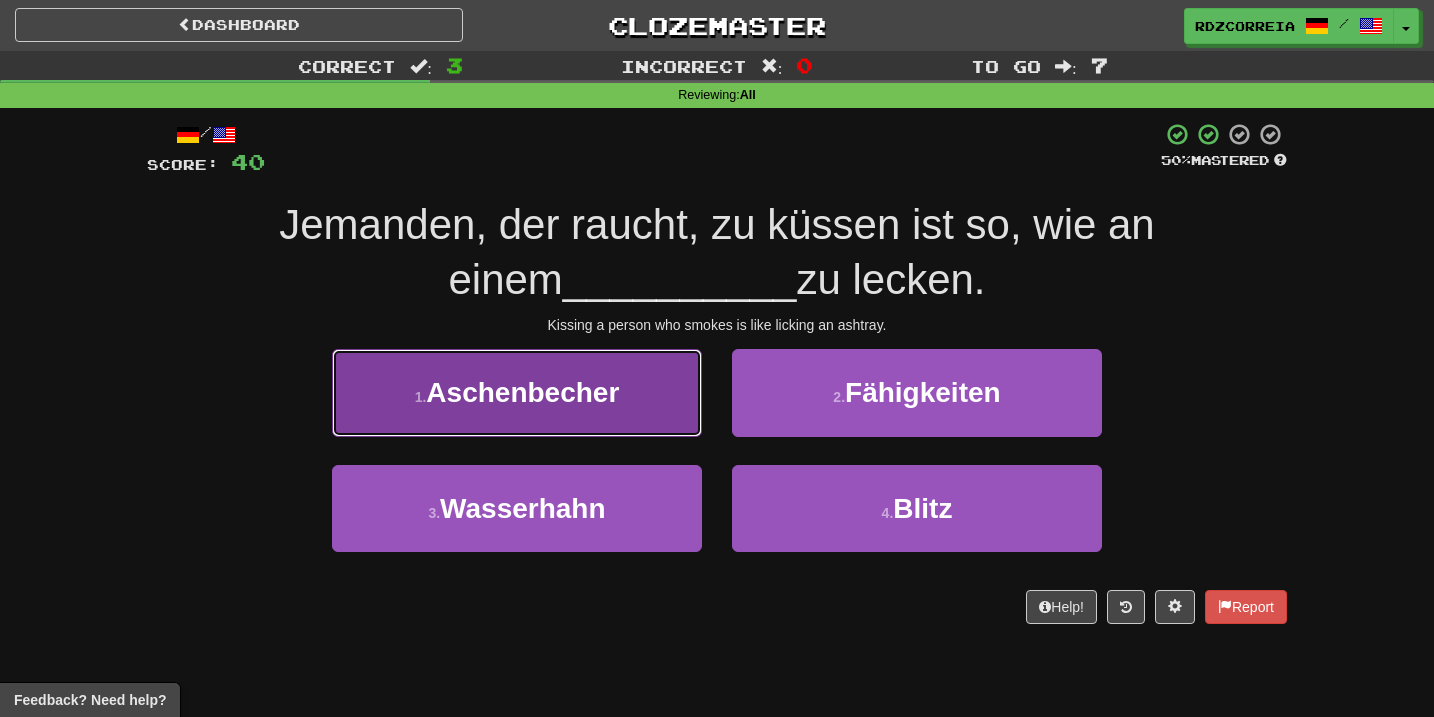 click on "1 . [ITEM]" at bounding box center [517, 392] 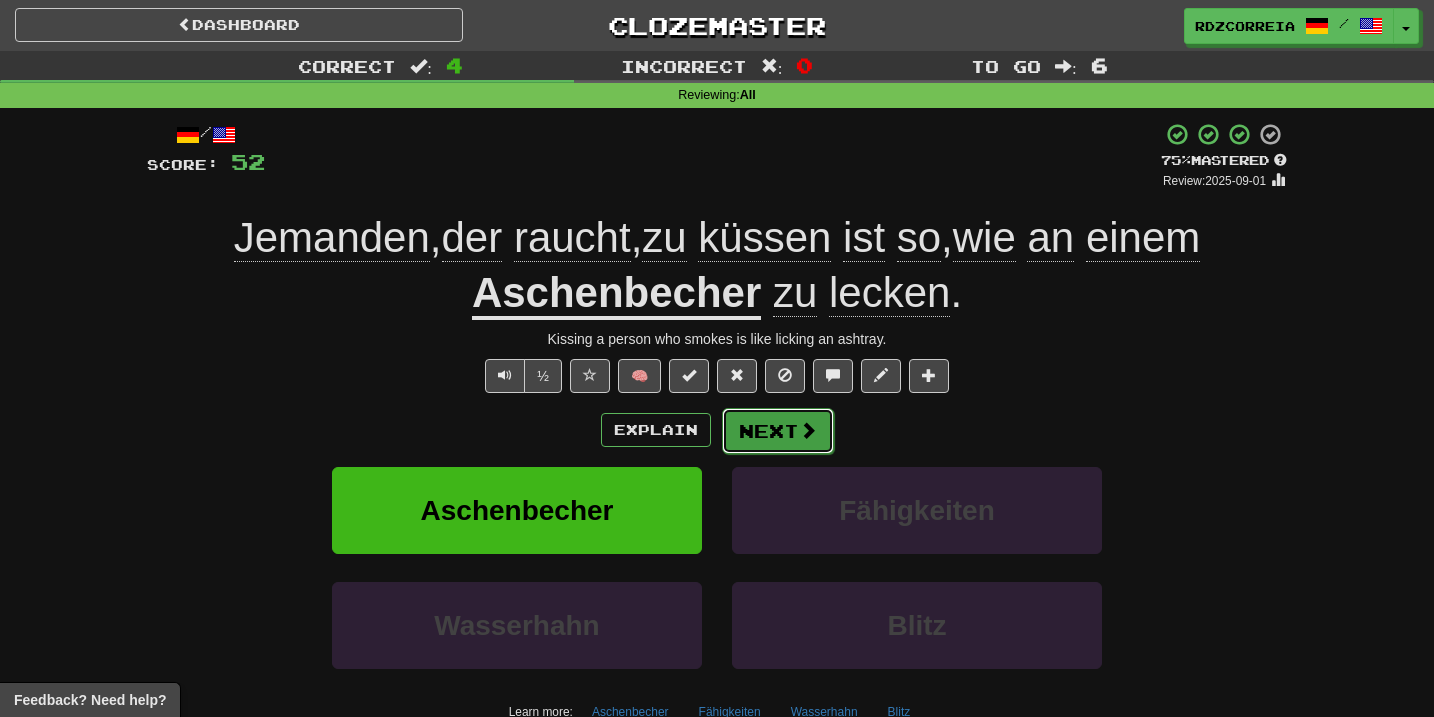 click at bounding box center [808, 430] 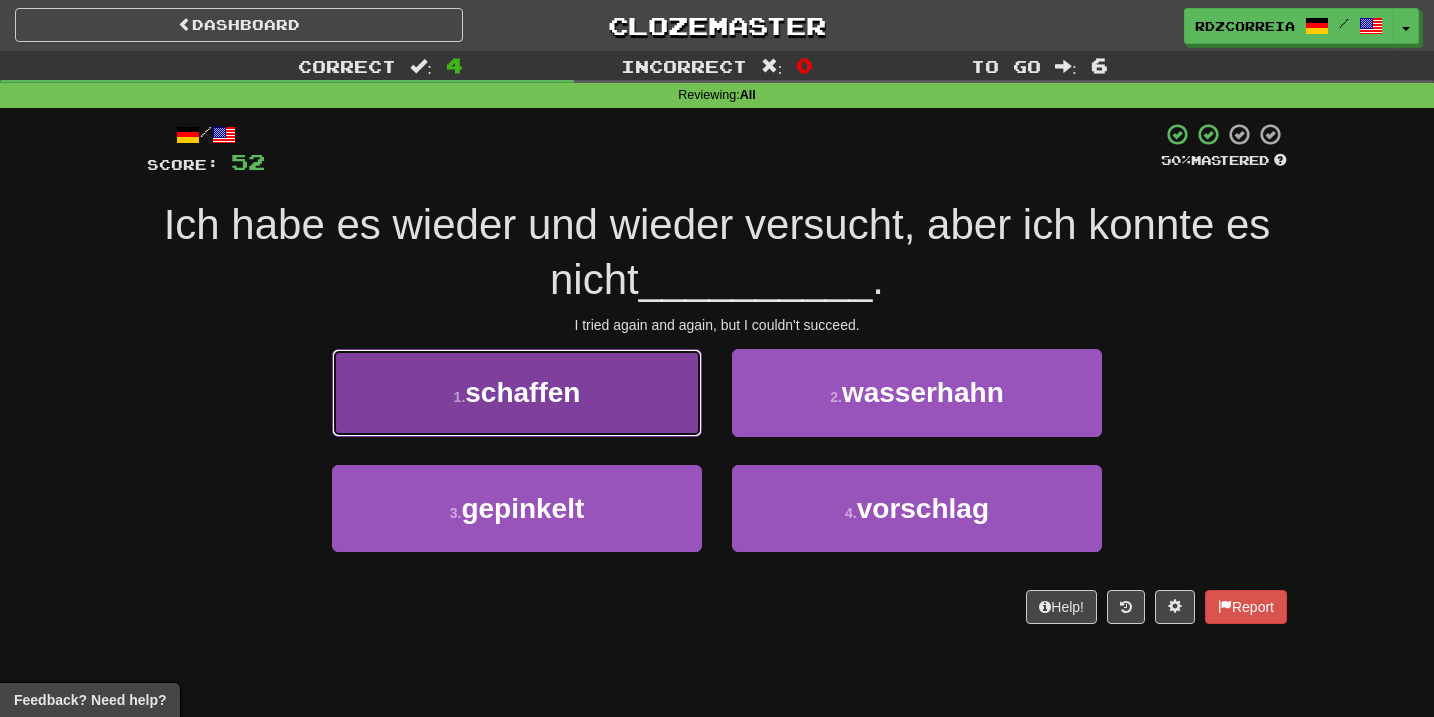 click on "1 . schaffen" at bounding box center [517, 392] 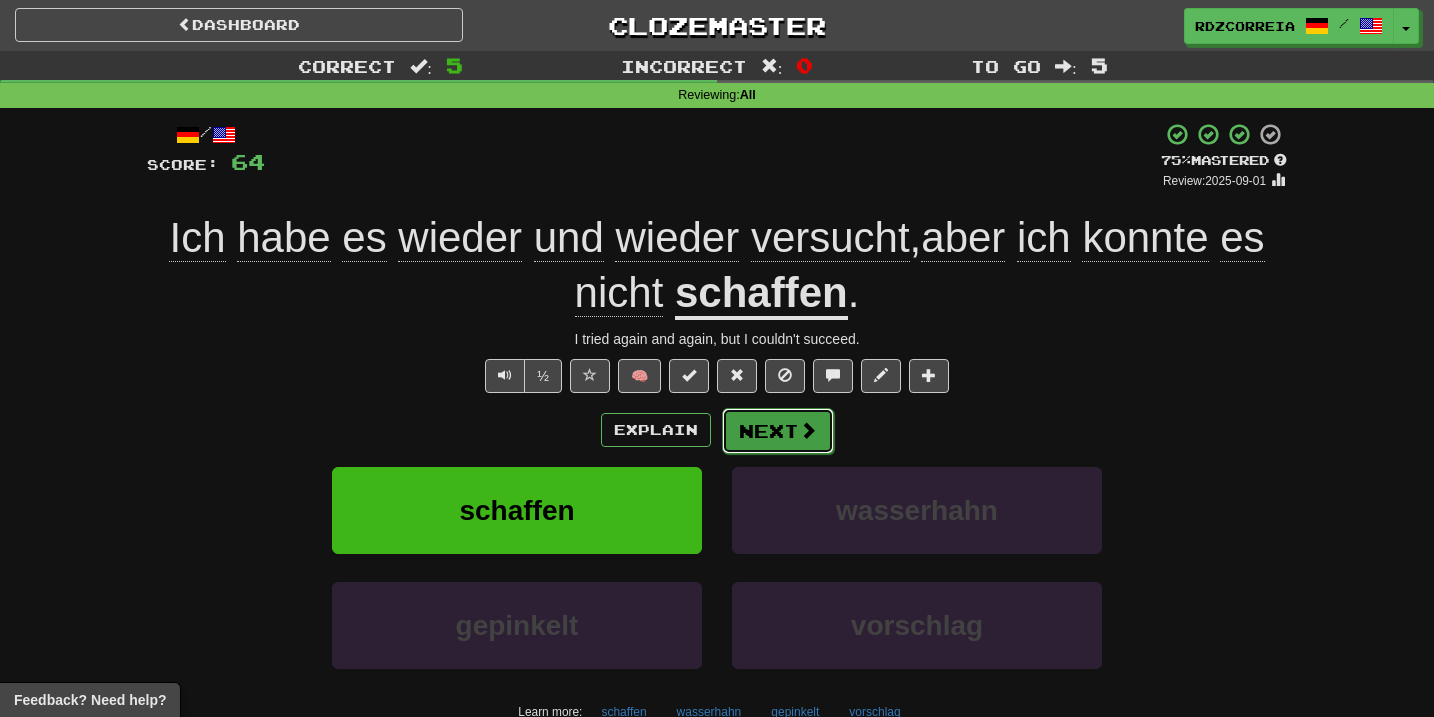 click on "Next" at bounding box center (778, 431) 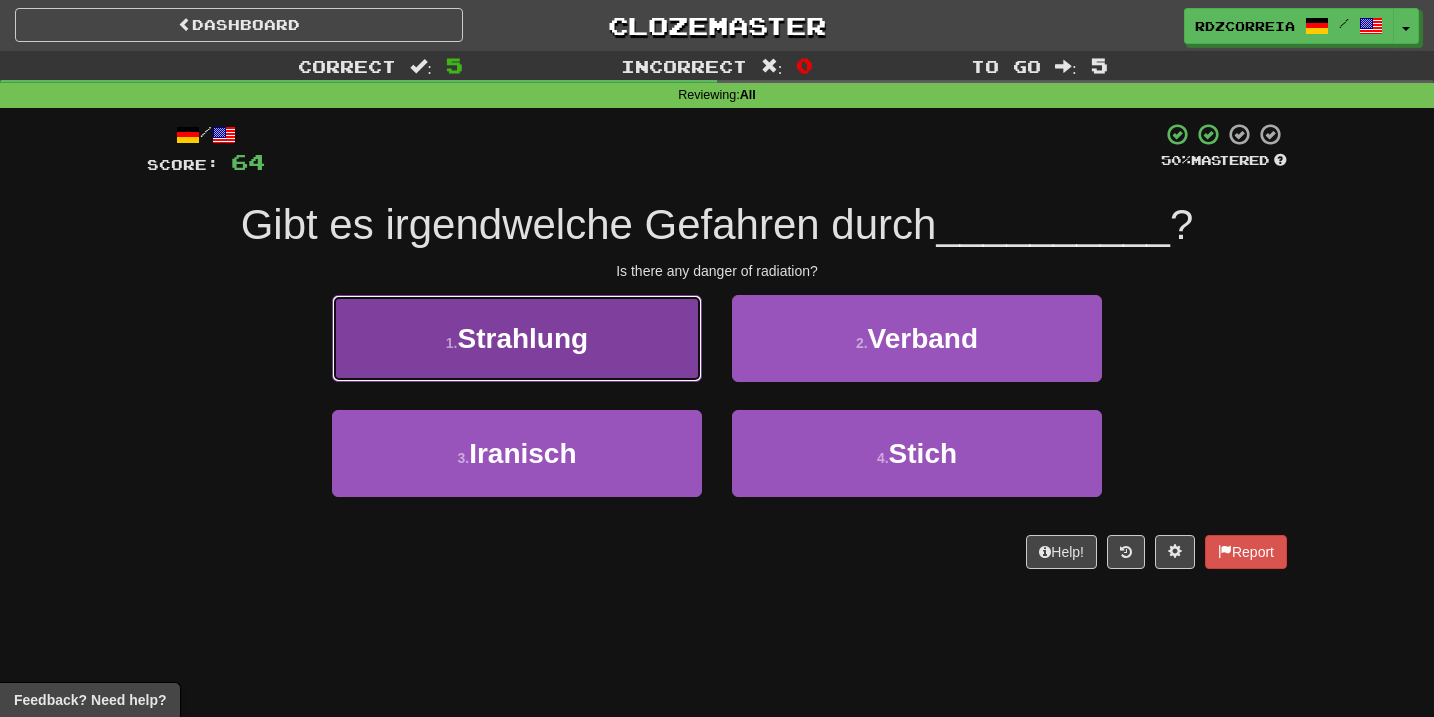 click on "Strahlung" at bounding box center [523, 338] 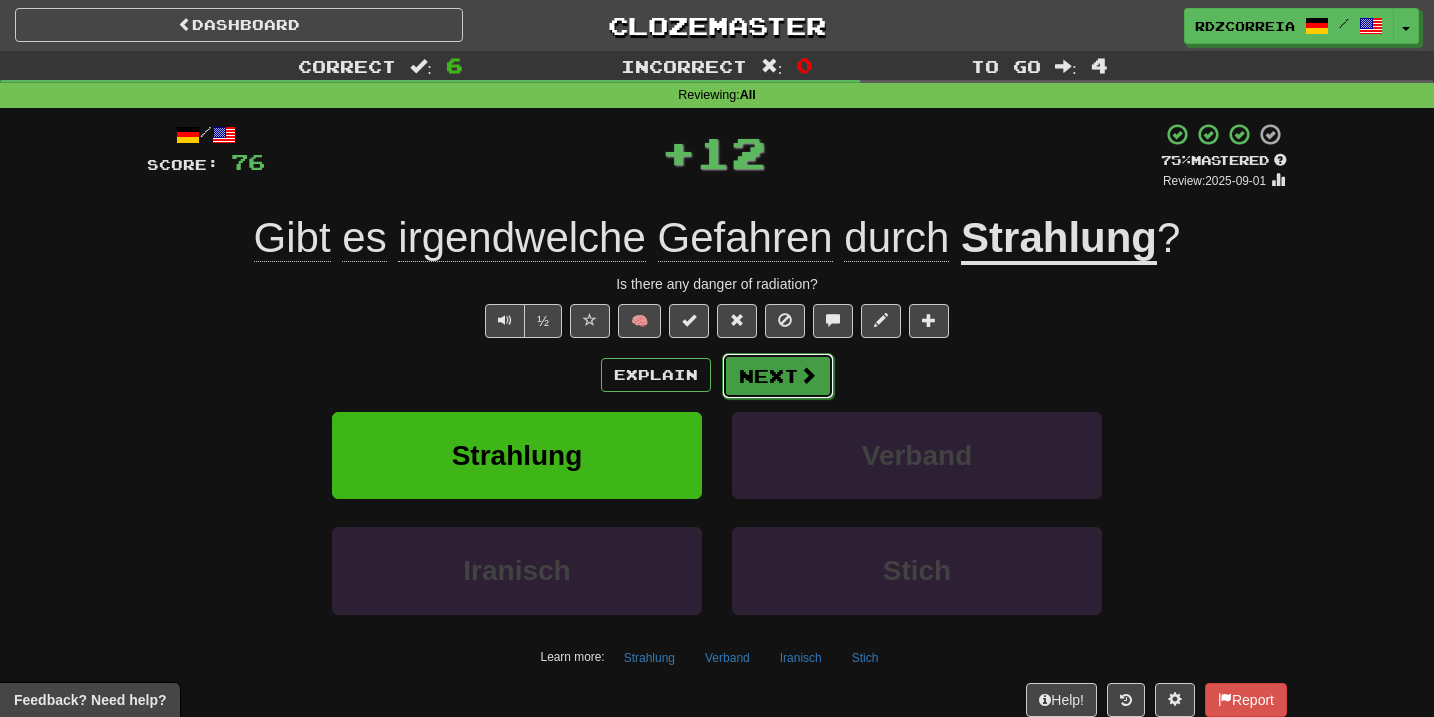 click on "Next" at bounding box center (778, 376) 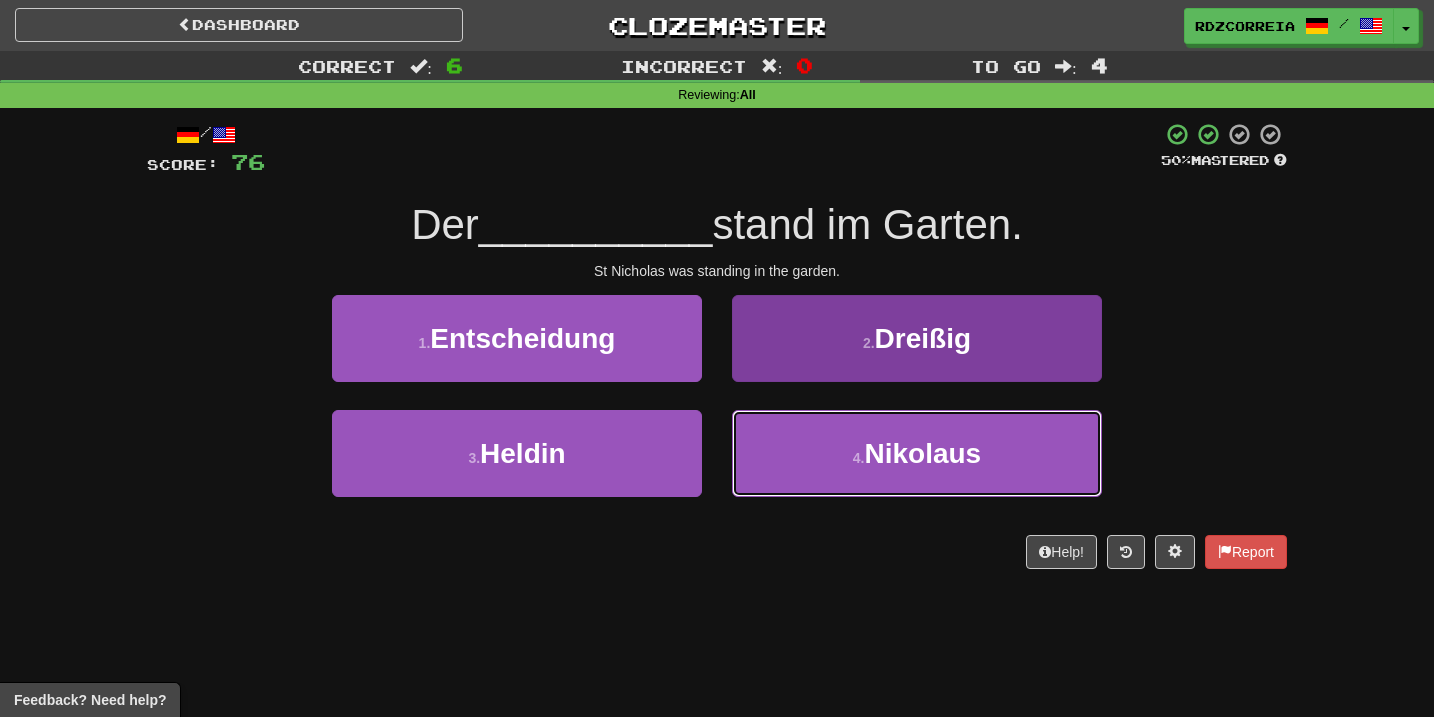 click on "4 . Nikolaus" at bounding box center [917, 453] 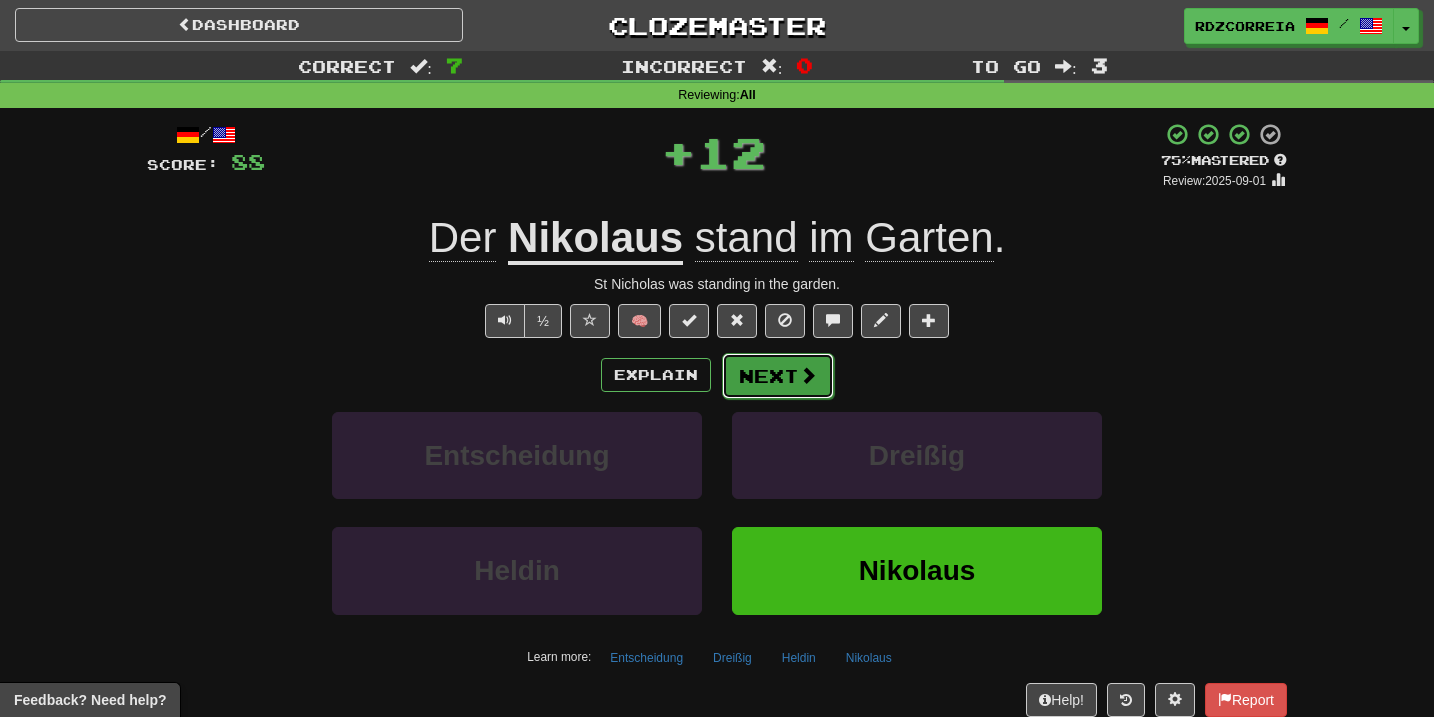 click on "Next" at bounding box center [778, 376] 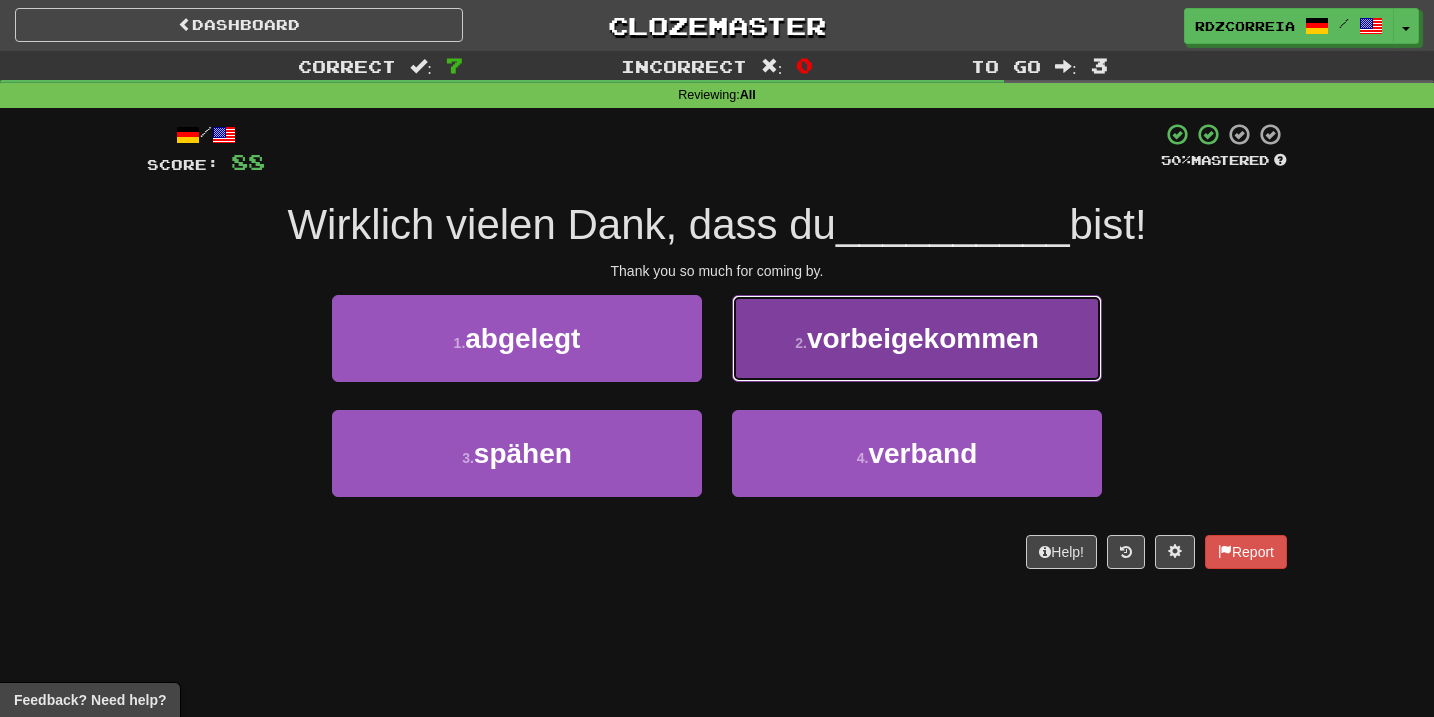 click on "2 . [VERB]" at bounding box center [917, 338] 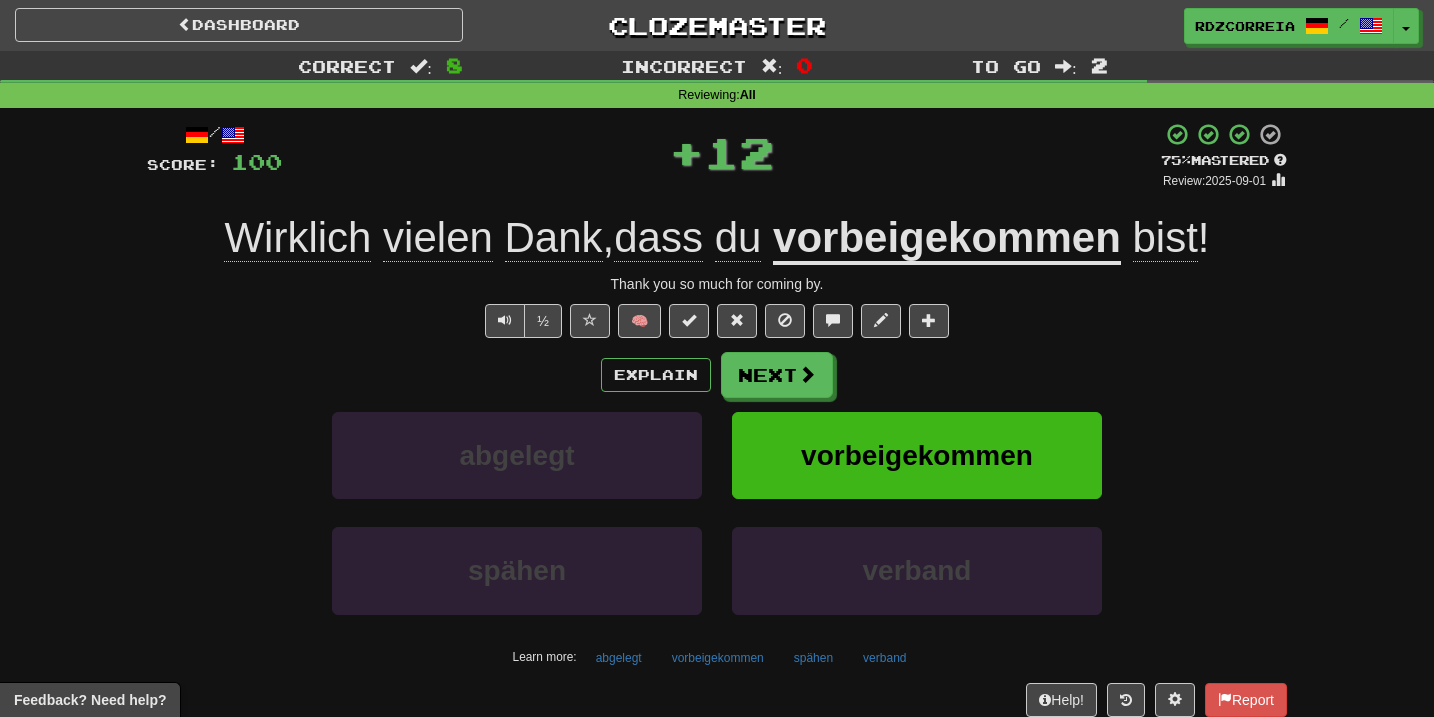 click on "vorbeigekommen" at bounding box center [947, 239] 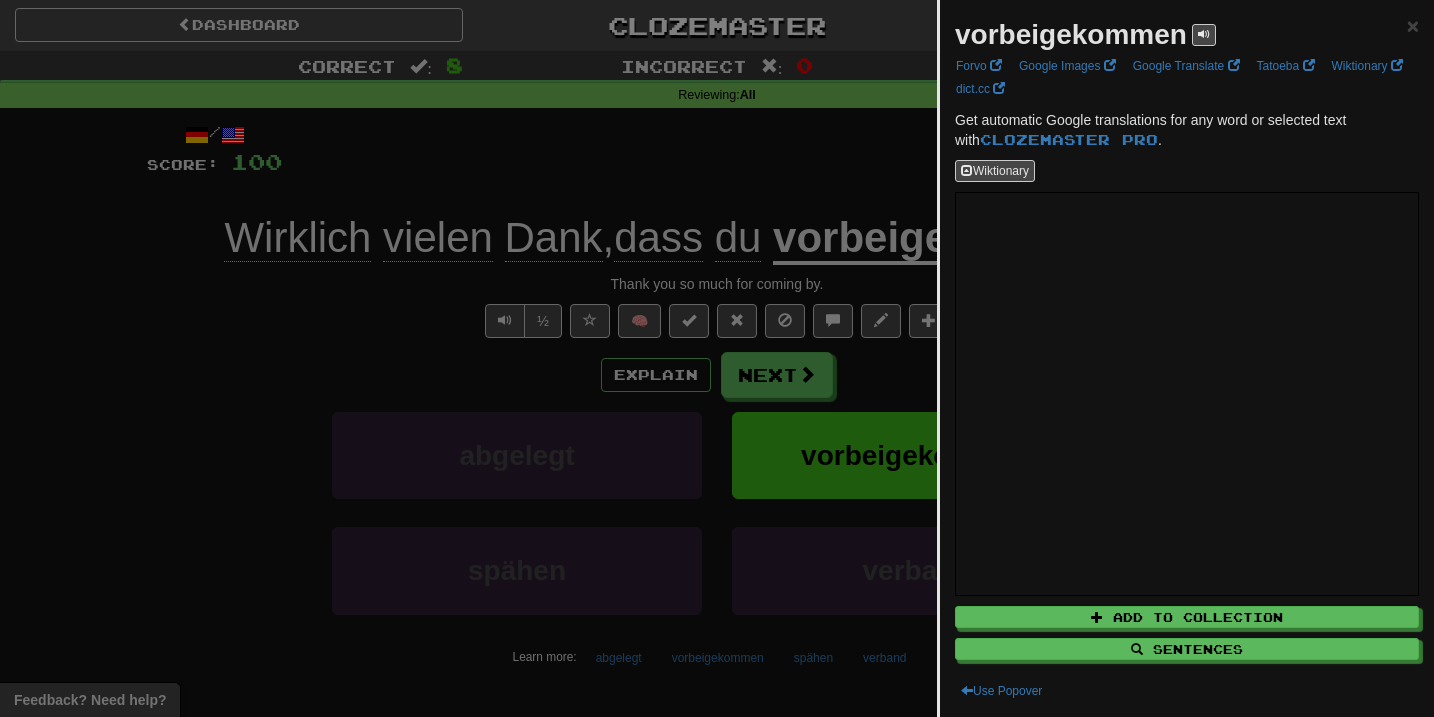 click at bounding box center (717, 358) 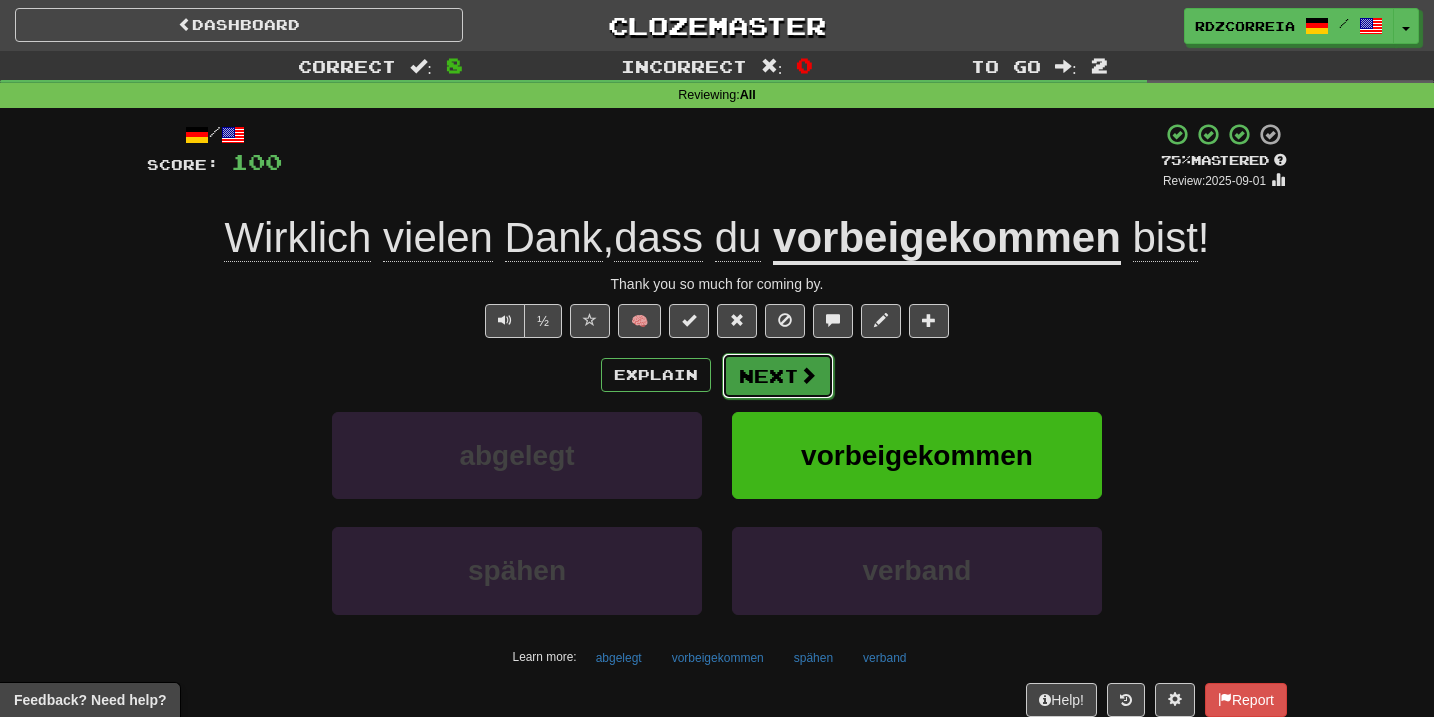 click at bounding box center [808, 375] 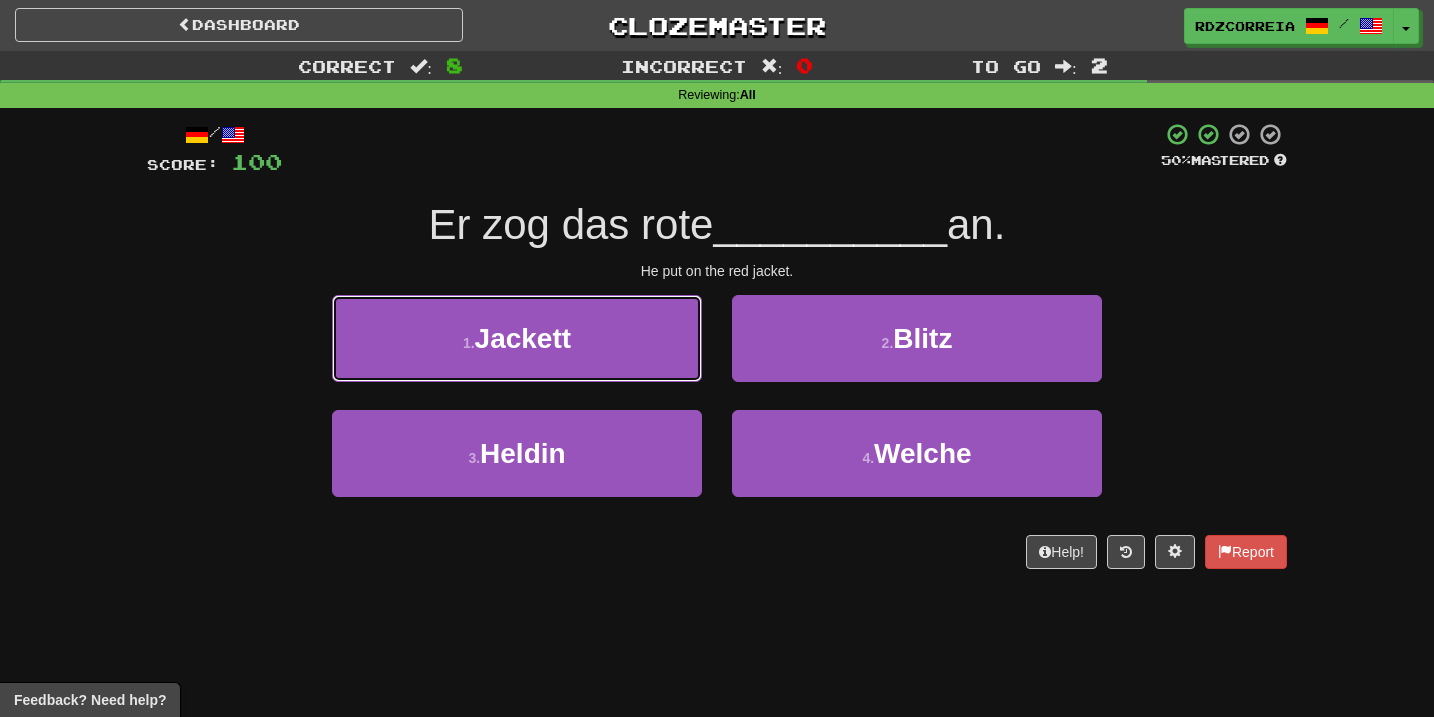 click on "1 . Jackett" at bounding box center [517, 338] 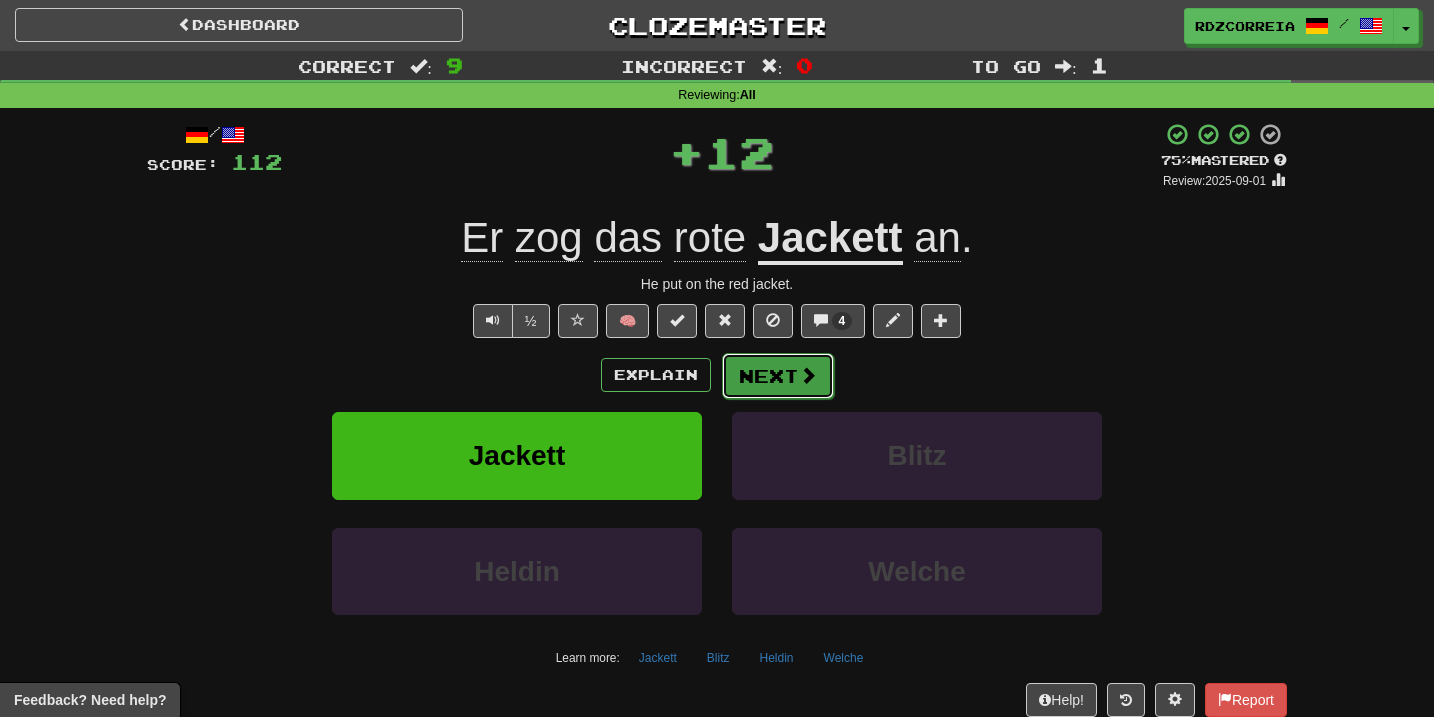 click on "Next" at bounding box center [778, 376] 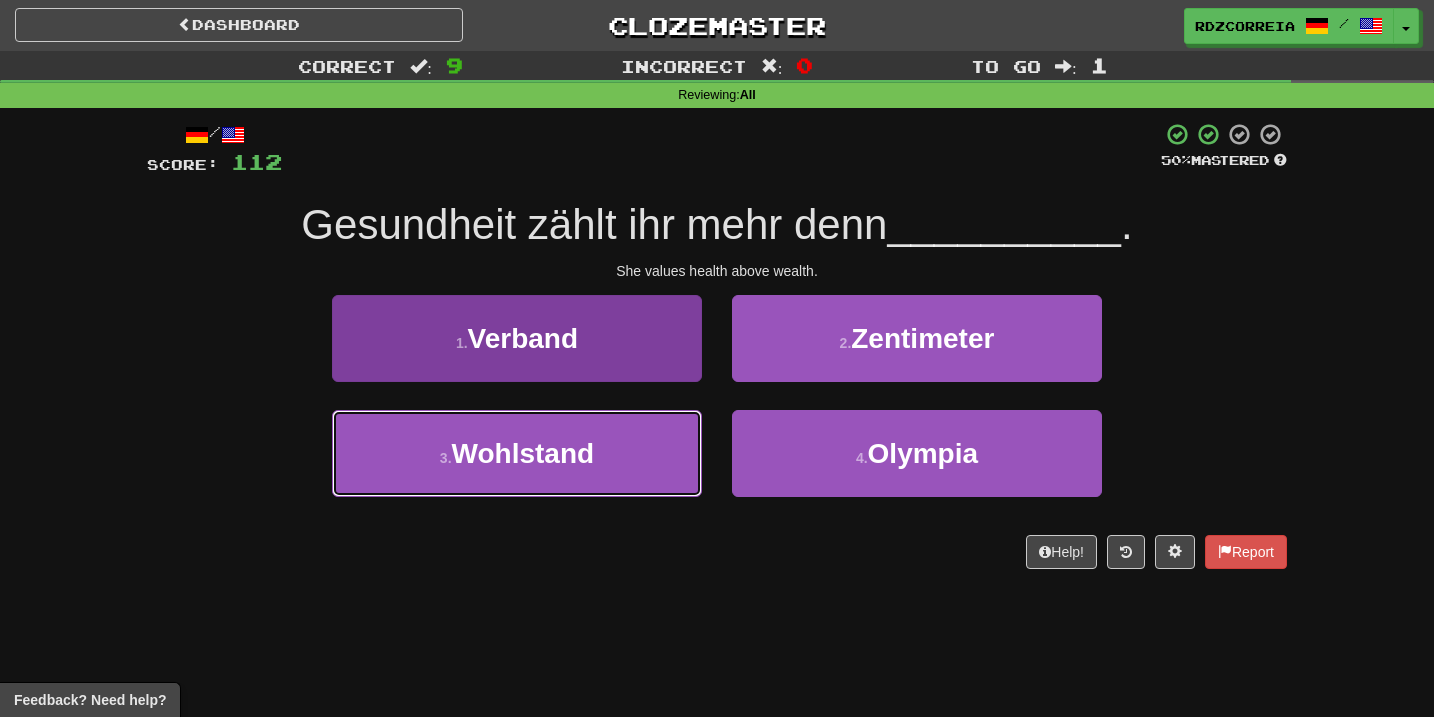 click on "Wohlstand" at bounding box center (523, 453) 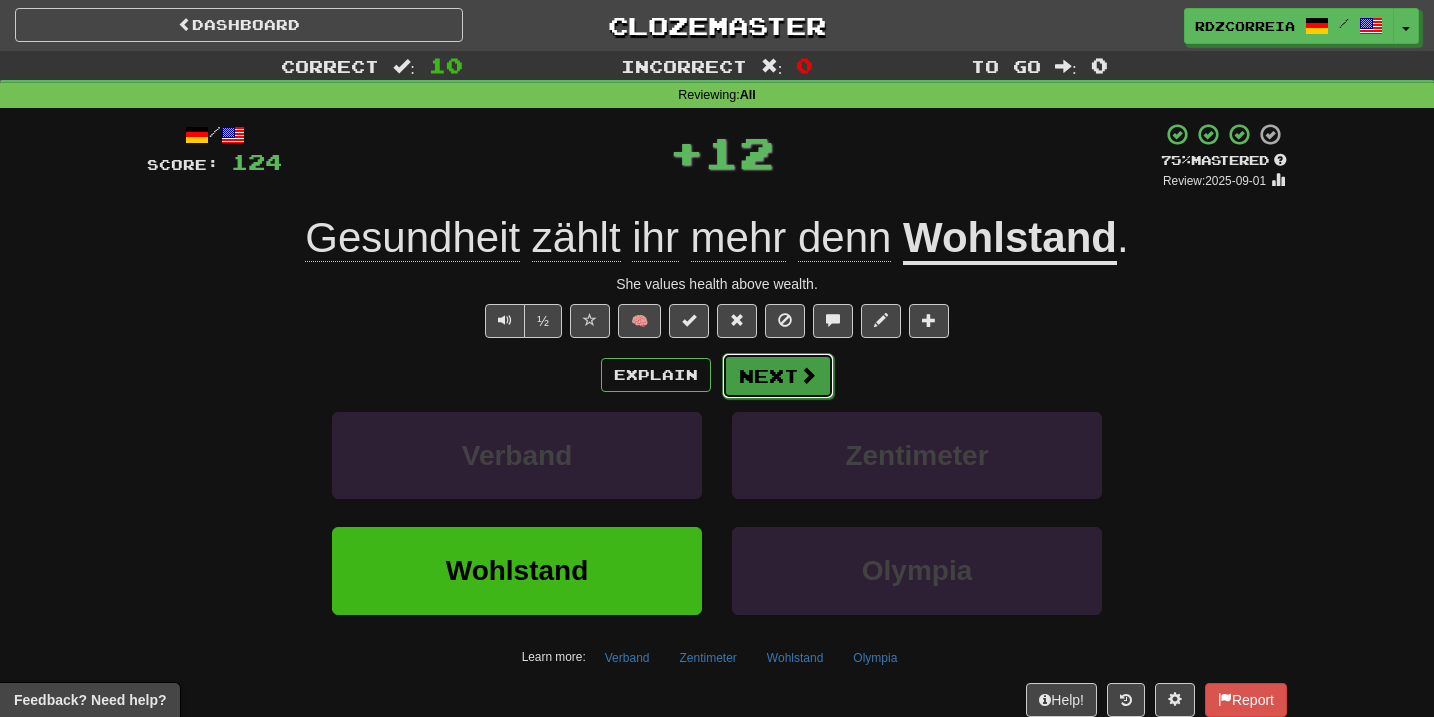 click at bounding box center [808, 375] 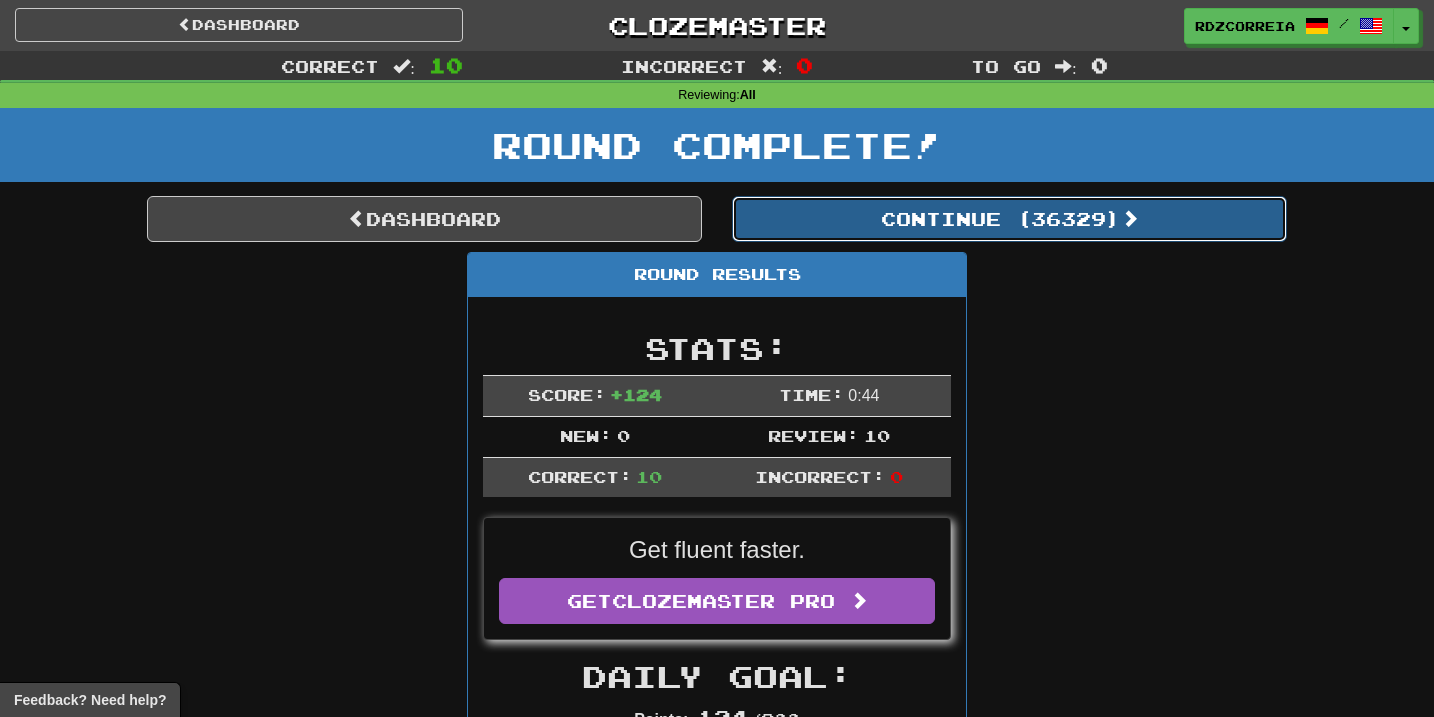 click on "Continue ( 36329 )" at bounding box center [1009, 219] 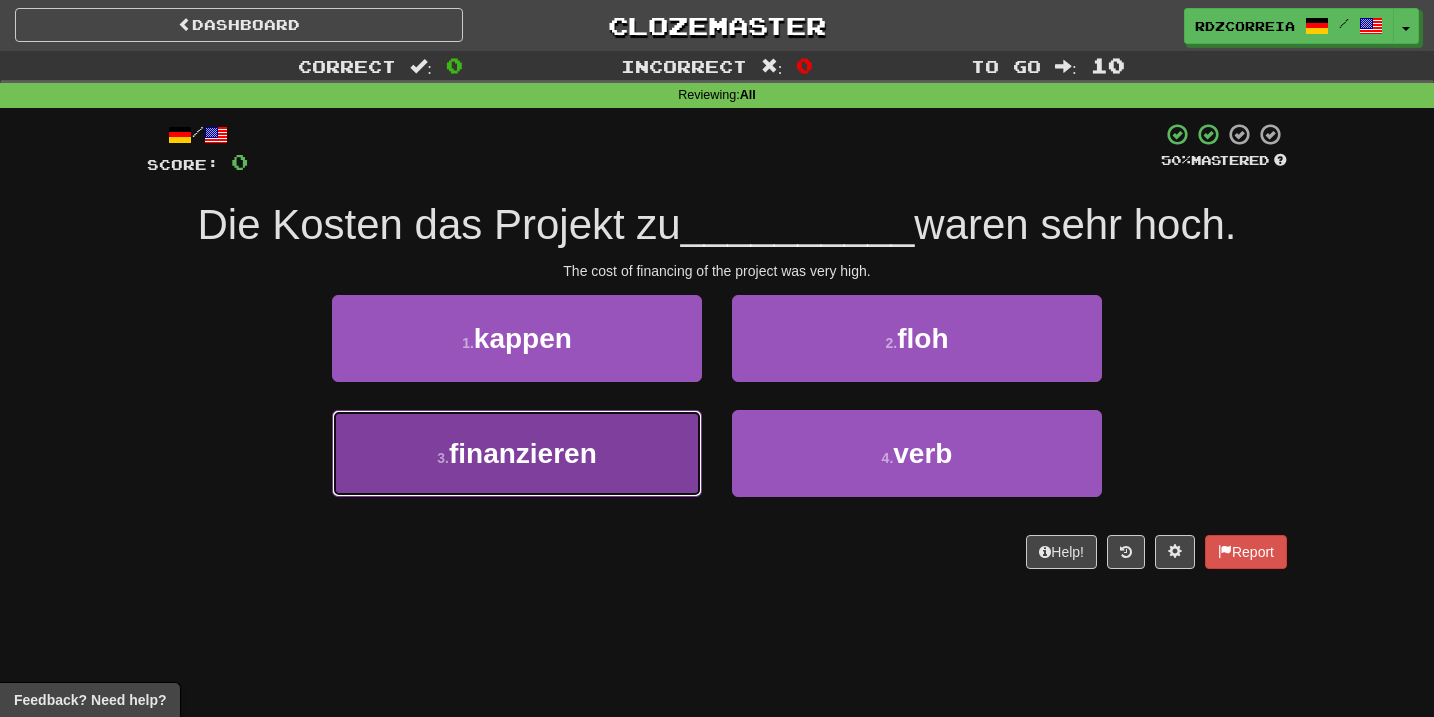 click on "3 . finanzieren" at bounding box center [517, 453] 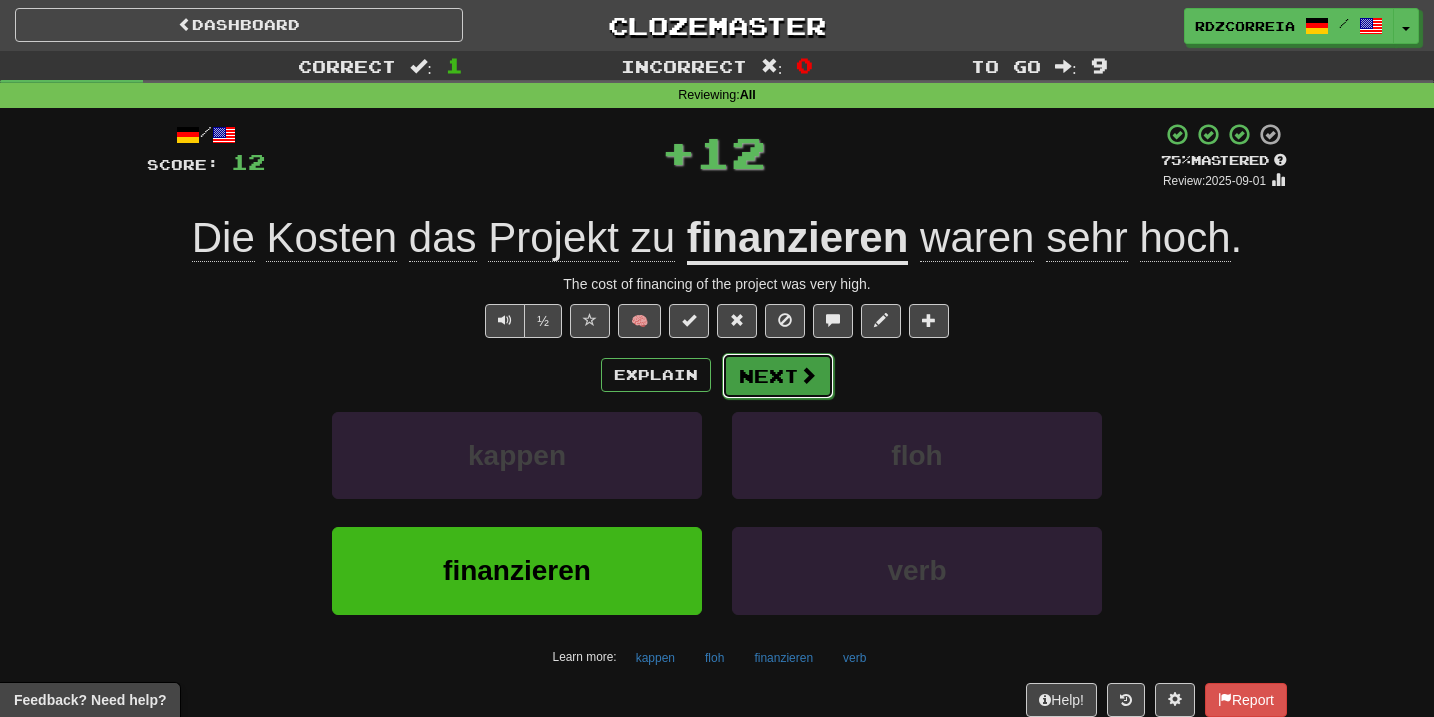 click on "Next" at bounding box center (778, 376) 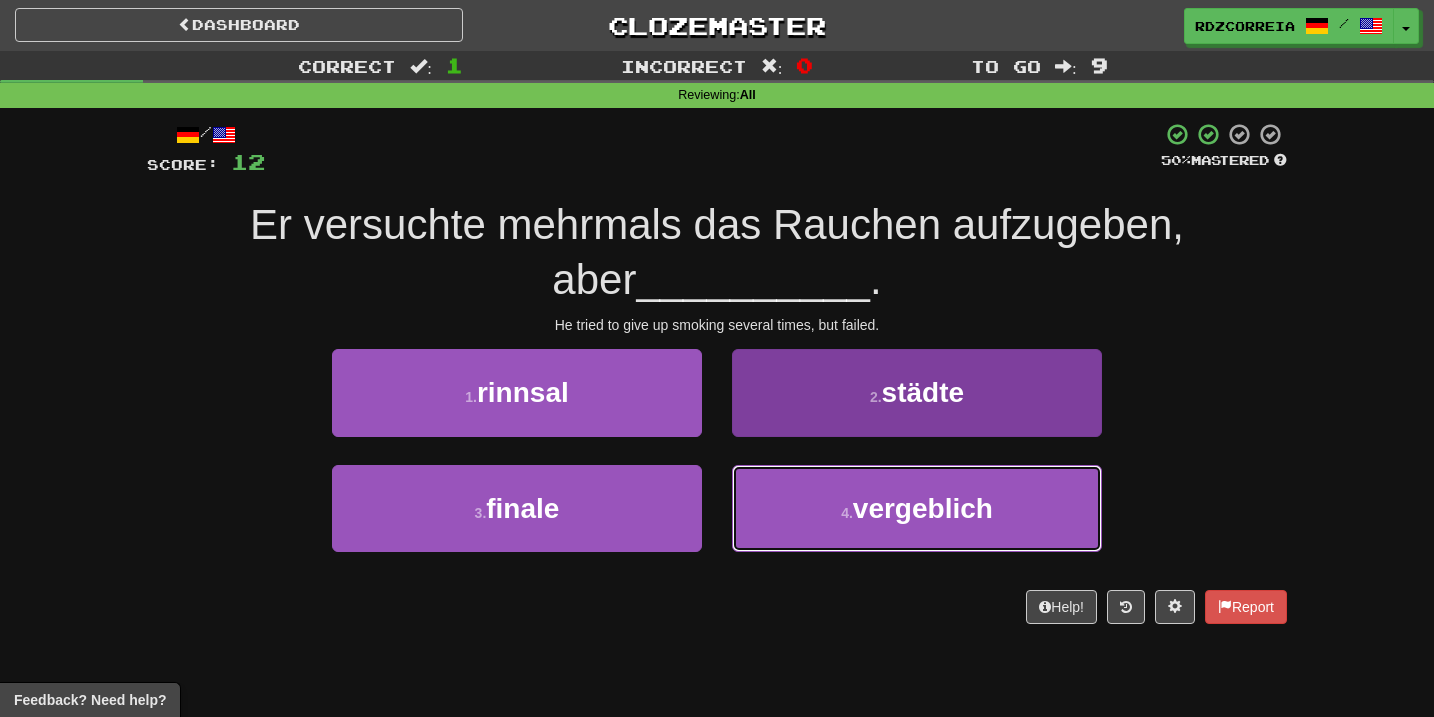 click on "4 . [ADVERB]" at bounding box center [917, 508] 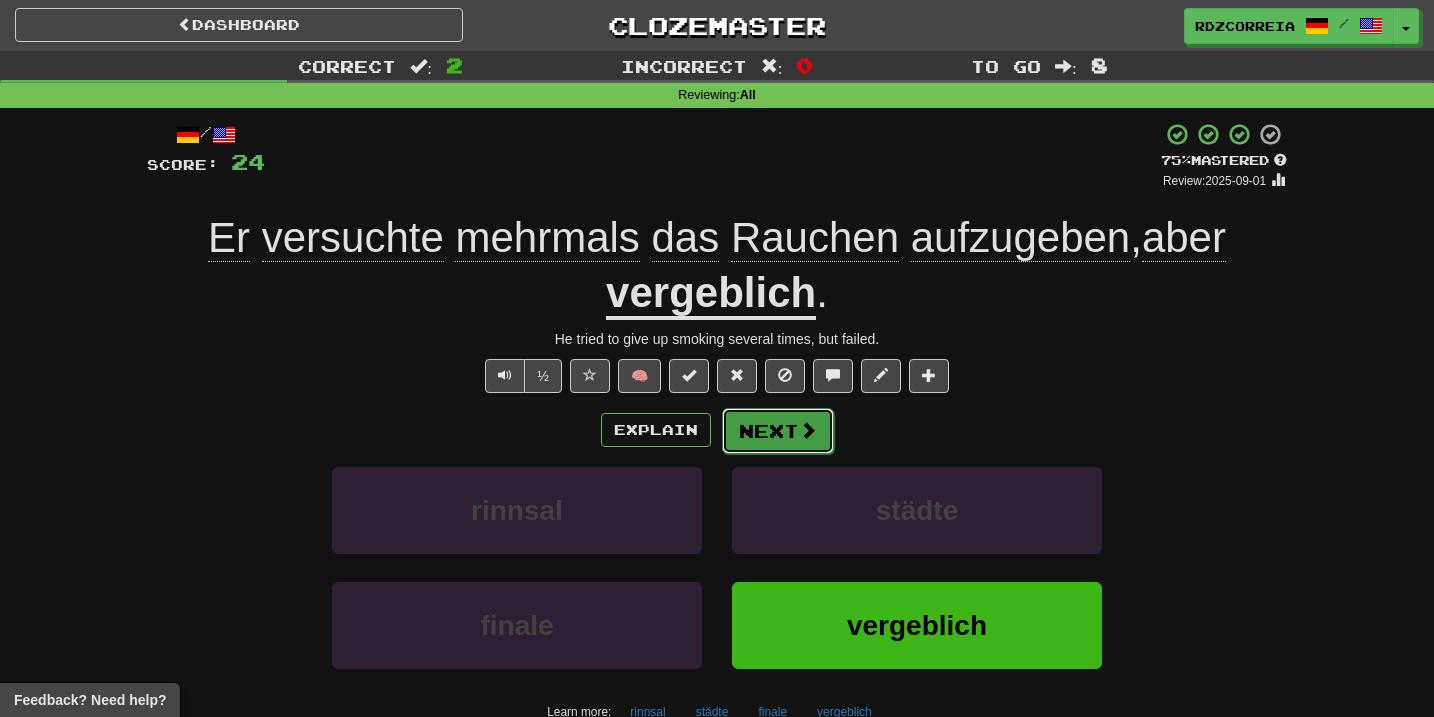 click on "Next" at bounding box center (778, 431) 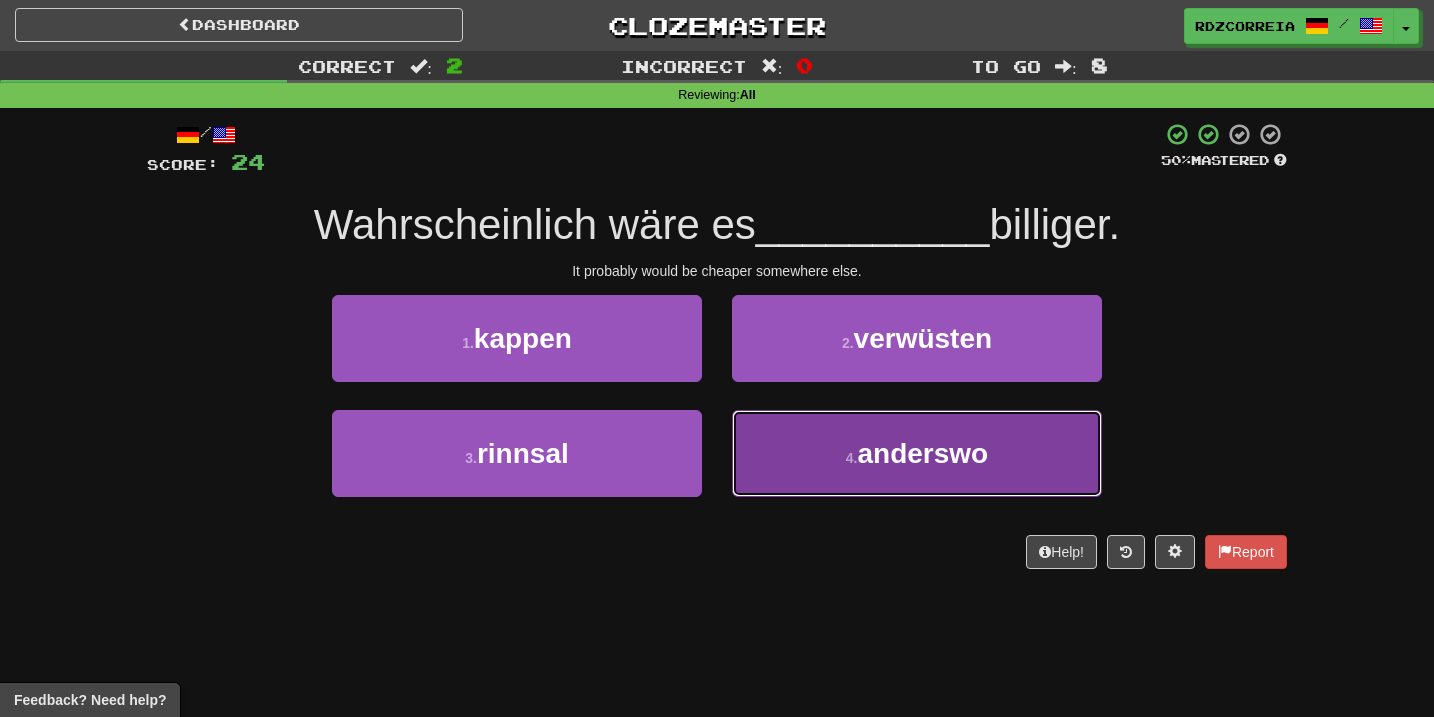click on "anderswo" at bounding box center [922, 453] 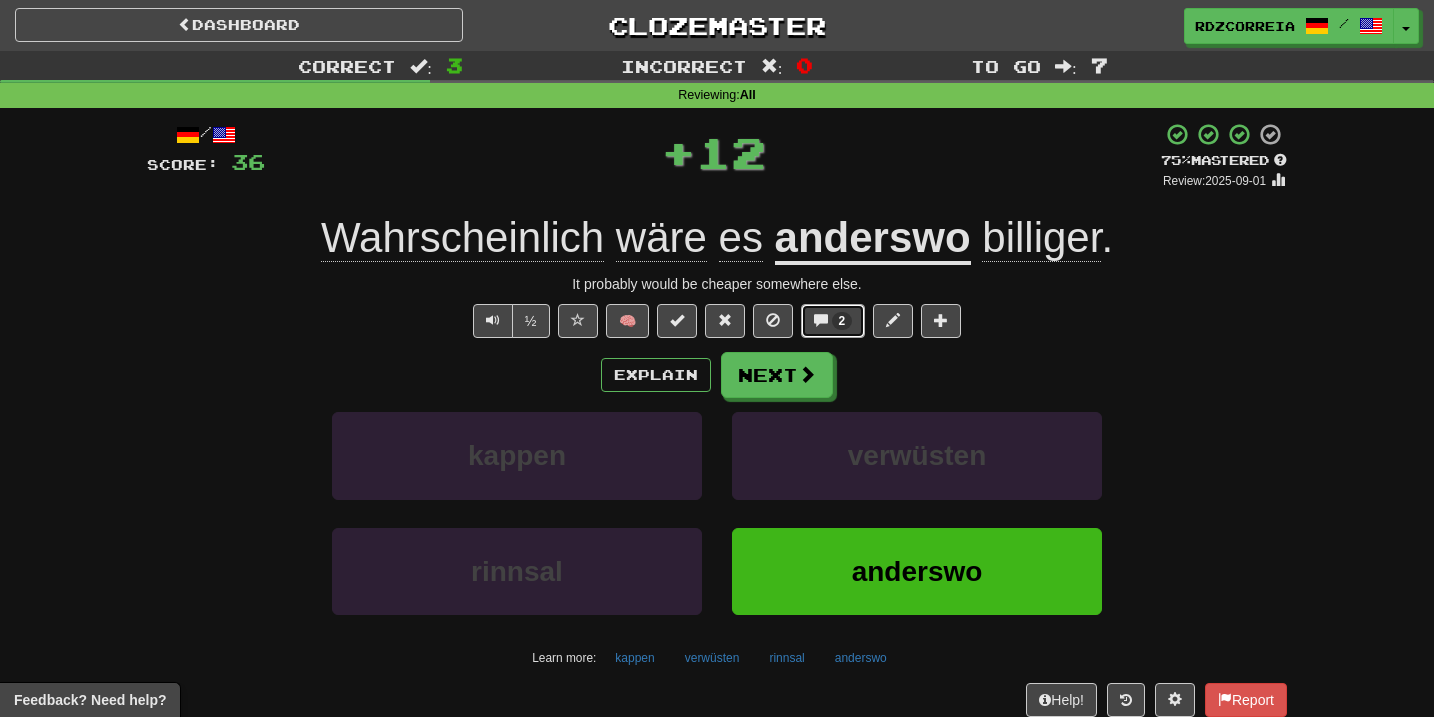 click on "2" at bounding box center [842, 321] 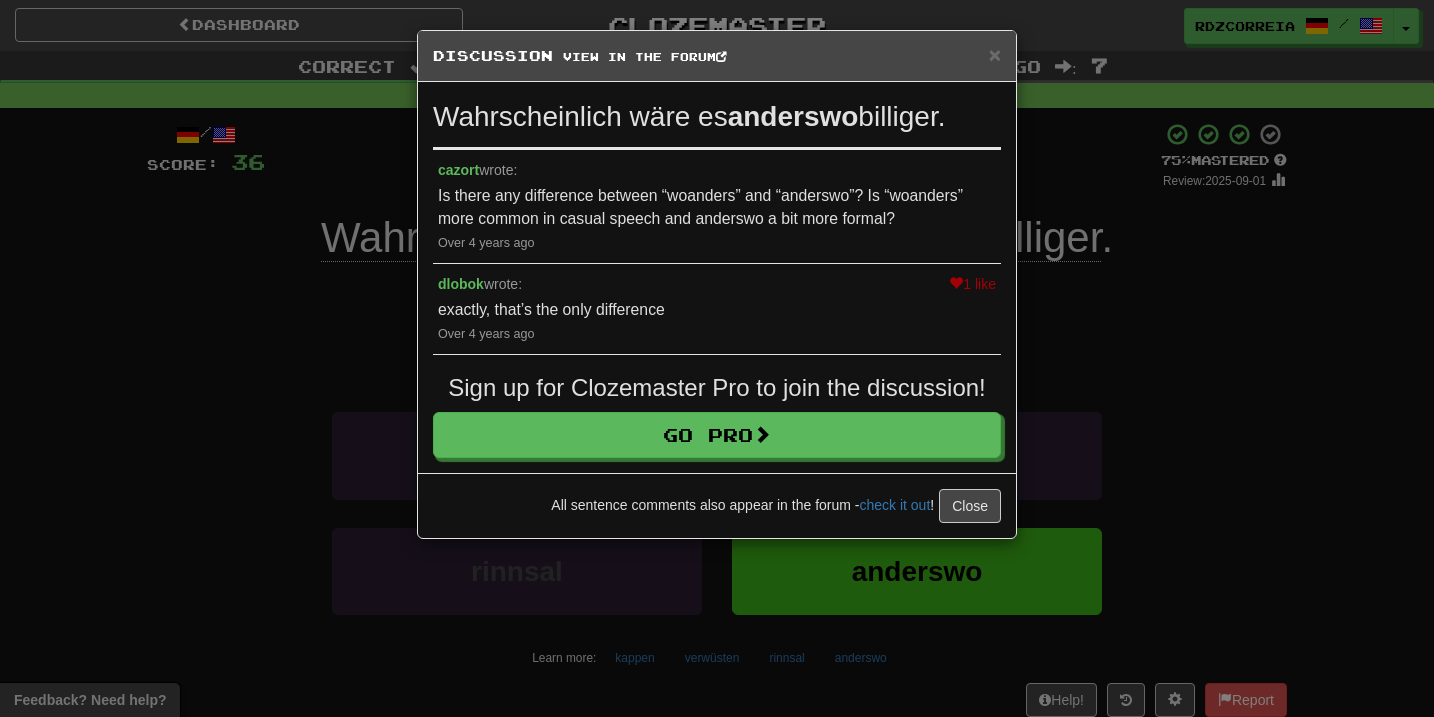 click on "× Discussion View in the forum Wahrscheinlich wäre es anderswo billiger.
cazort
wrote:
Is there any difference between “woanders” and “anderswo”? Is “woanders” more common in casual speech and anderswo a bit more formal?
Over 4 years ago
1
like
dlobok
wrote:
exactly, that’s the only difference
Over 4 years ago
Sign up for Clozemaster Pro to join the discussion! Go Pro All sentence comments also appear in the forum - check it out ! Close Loading ." at bounding box center [717, 358] 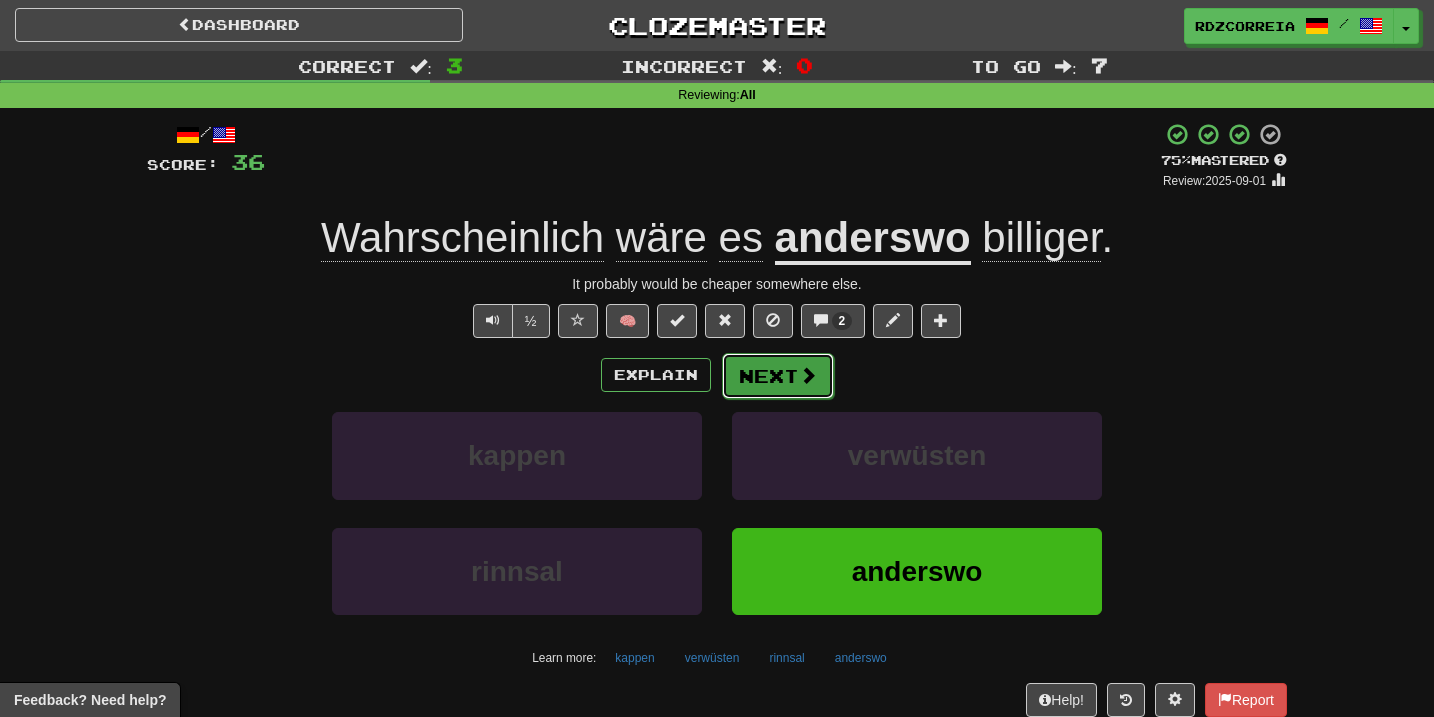 click at bounding box center [808, 375] 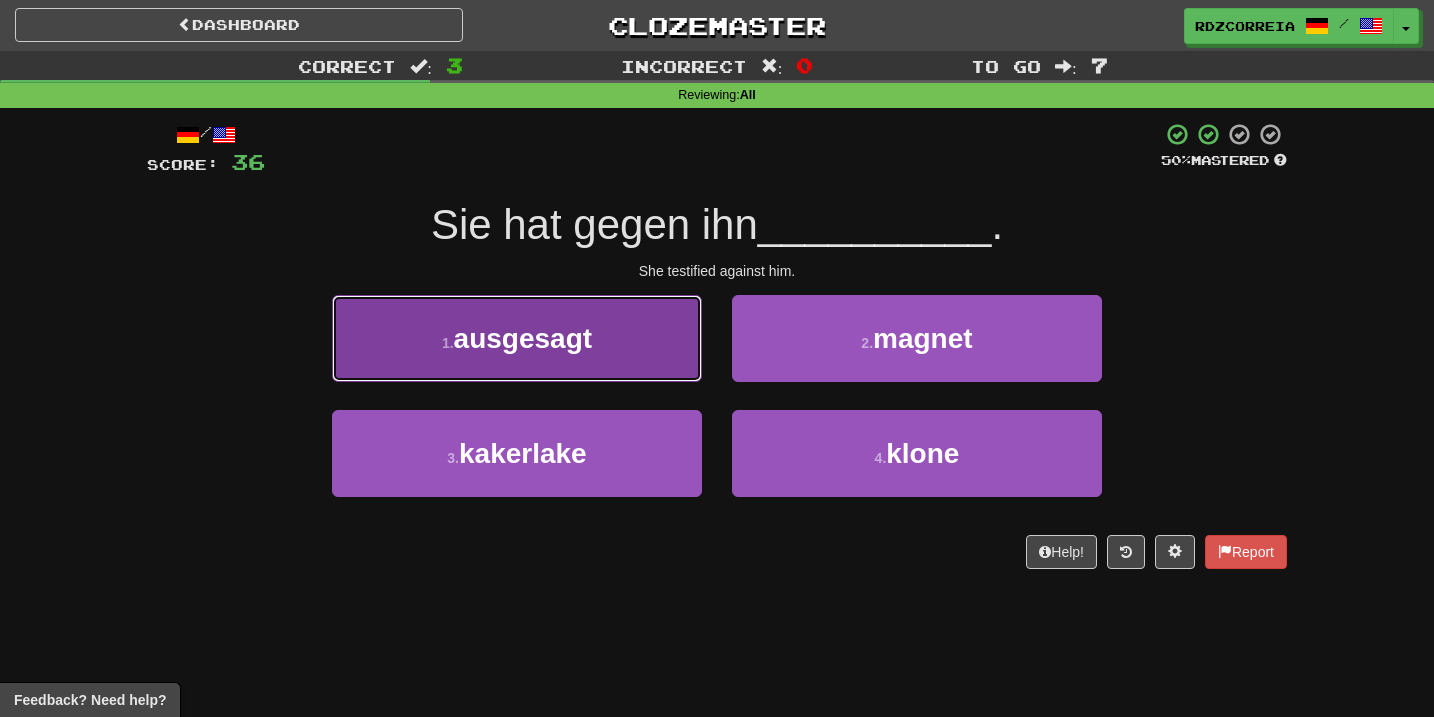 click on "1 . ausgesagt" at bounding box center (517, 338) 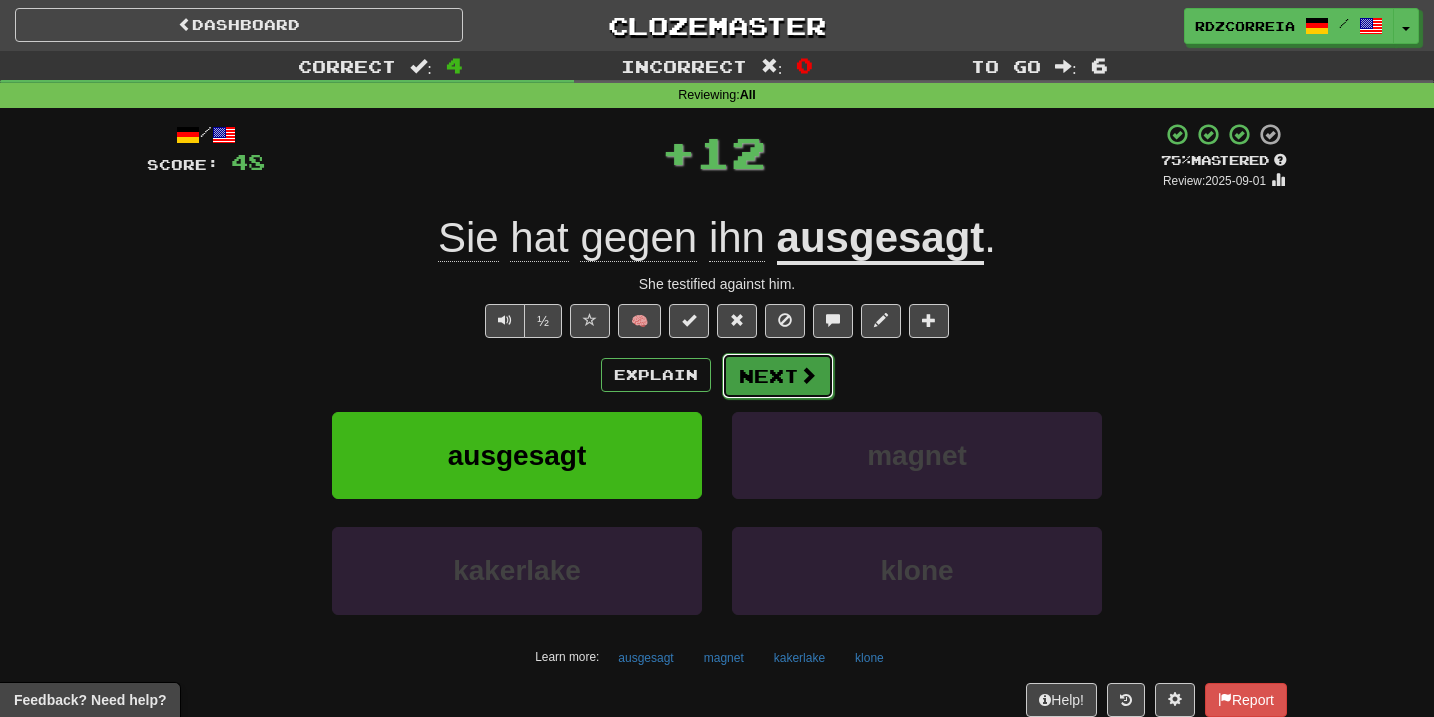 click on "Next" at bounding box center [778, 376] 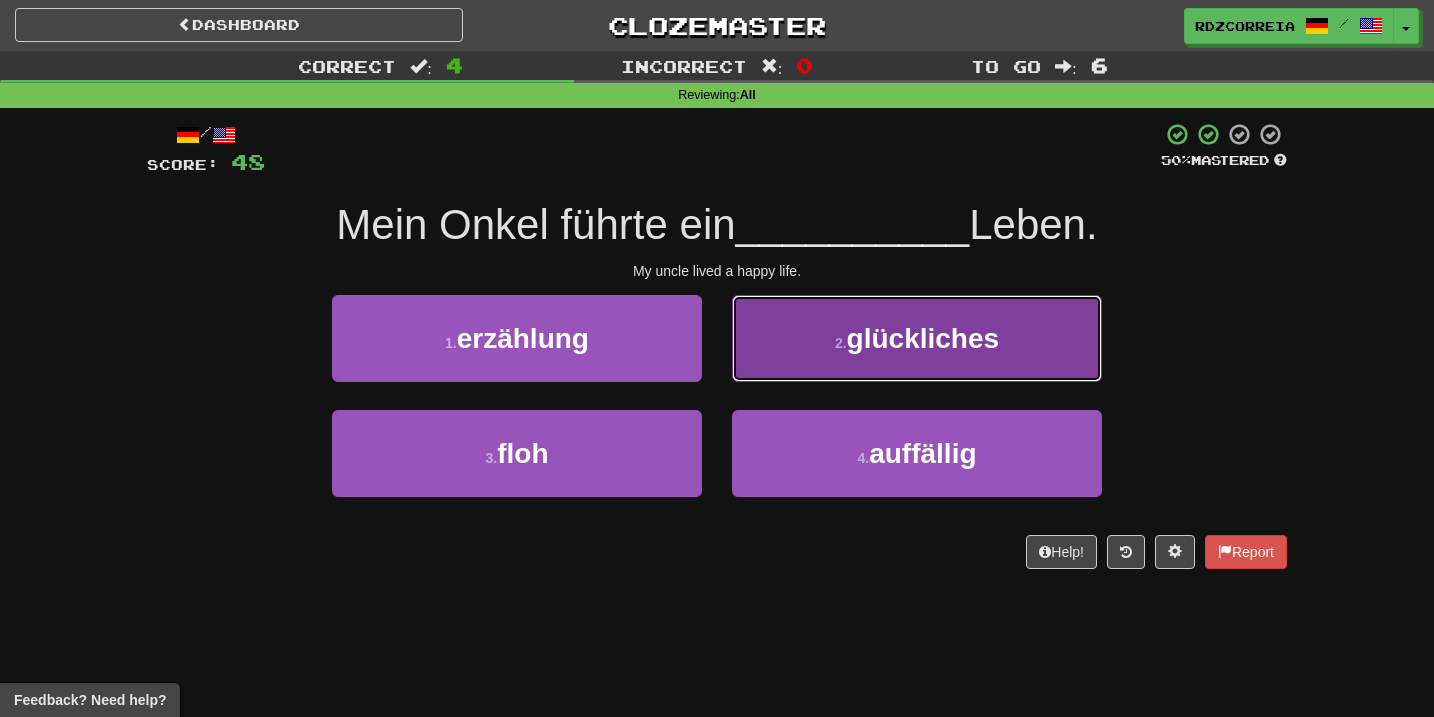 click on "2 . glückliches" at bounding box center (917, 338) 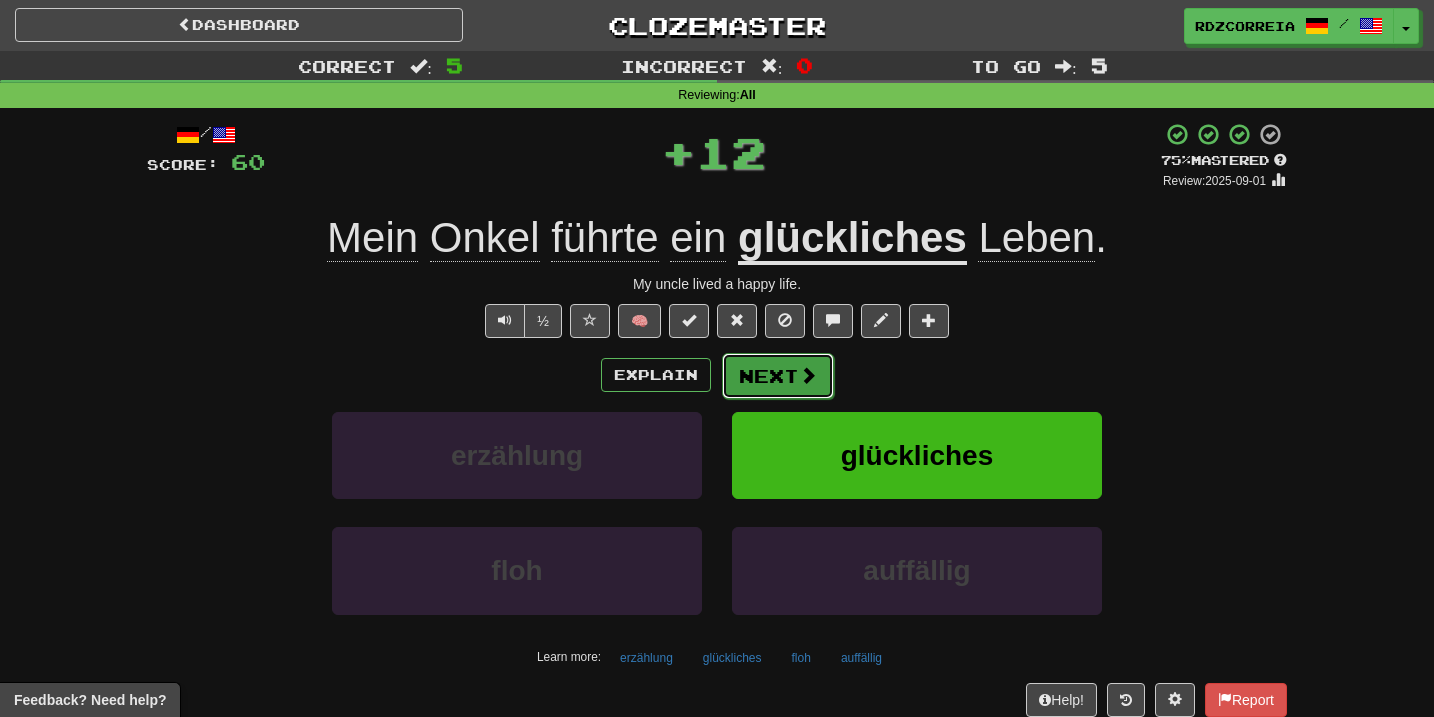 click at bounding box center [808, 375] 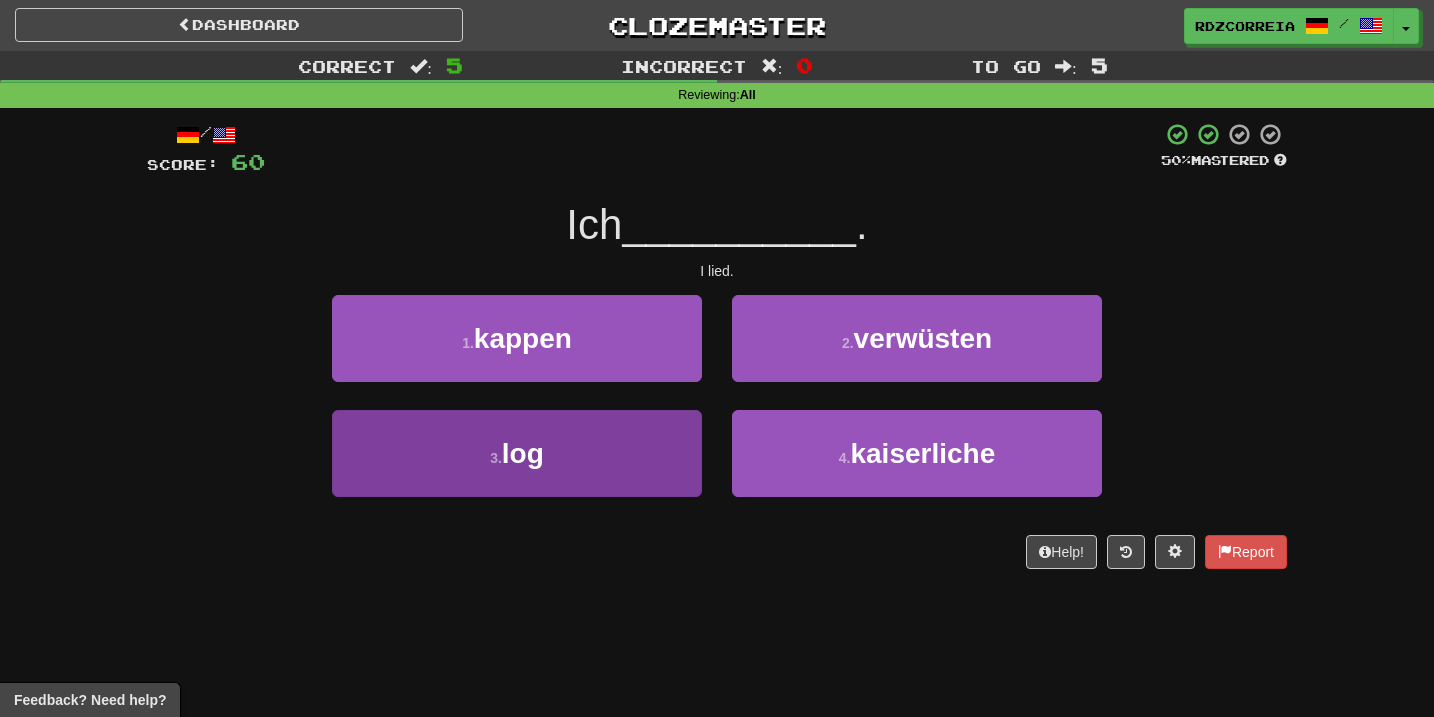 drag, startPoint x: 763, startPoint y: 397, endPoint x: 667, endPoint y: 434, distance: 102.88343 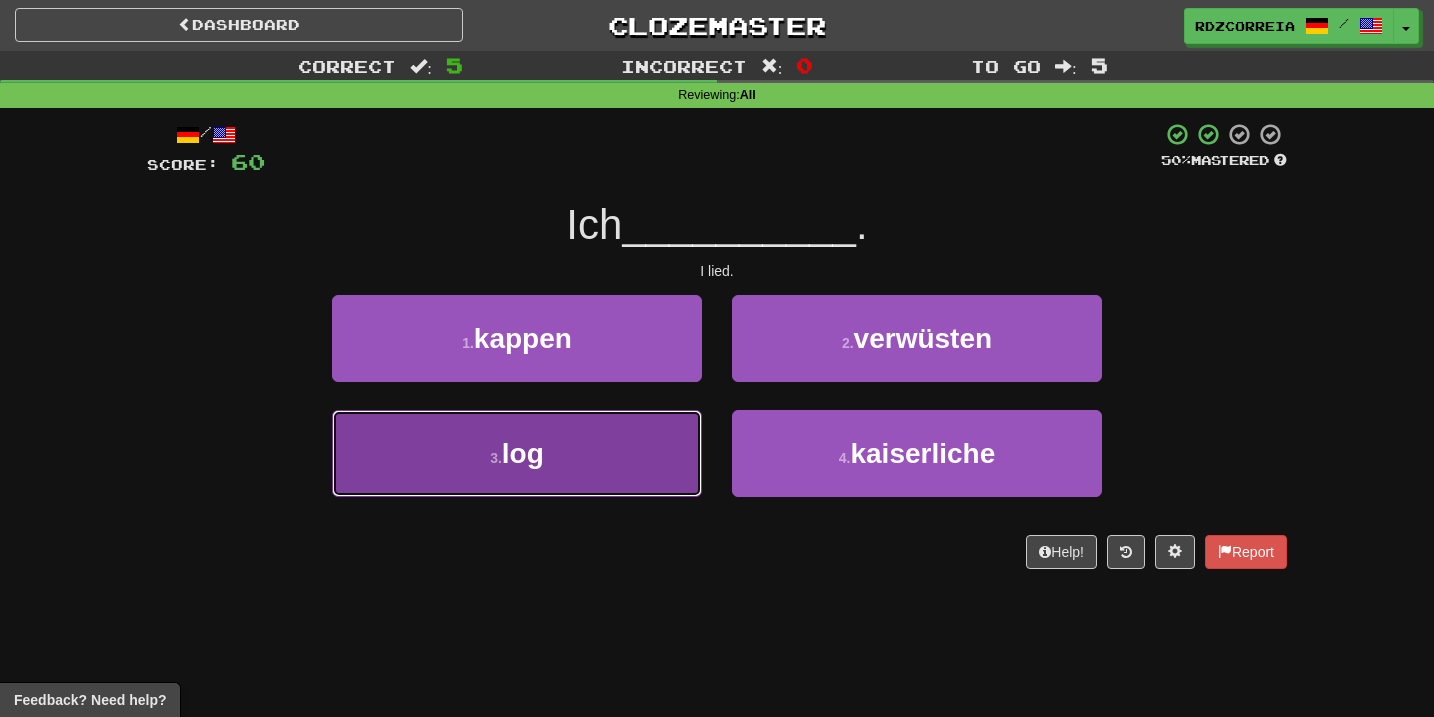 click on "3 .  log" at bounding box center (517, 453) 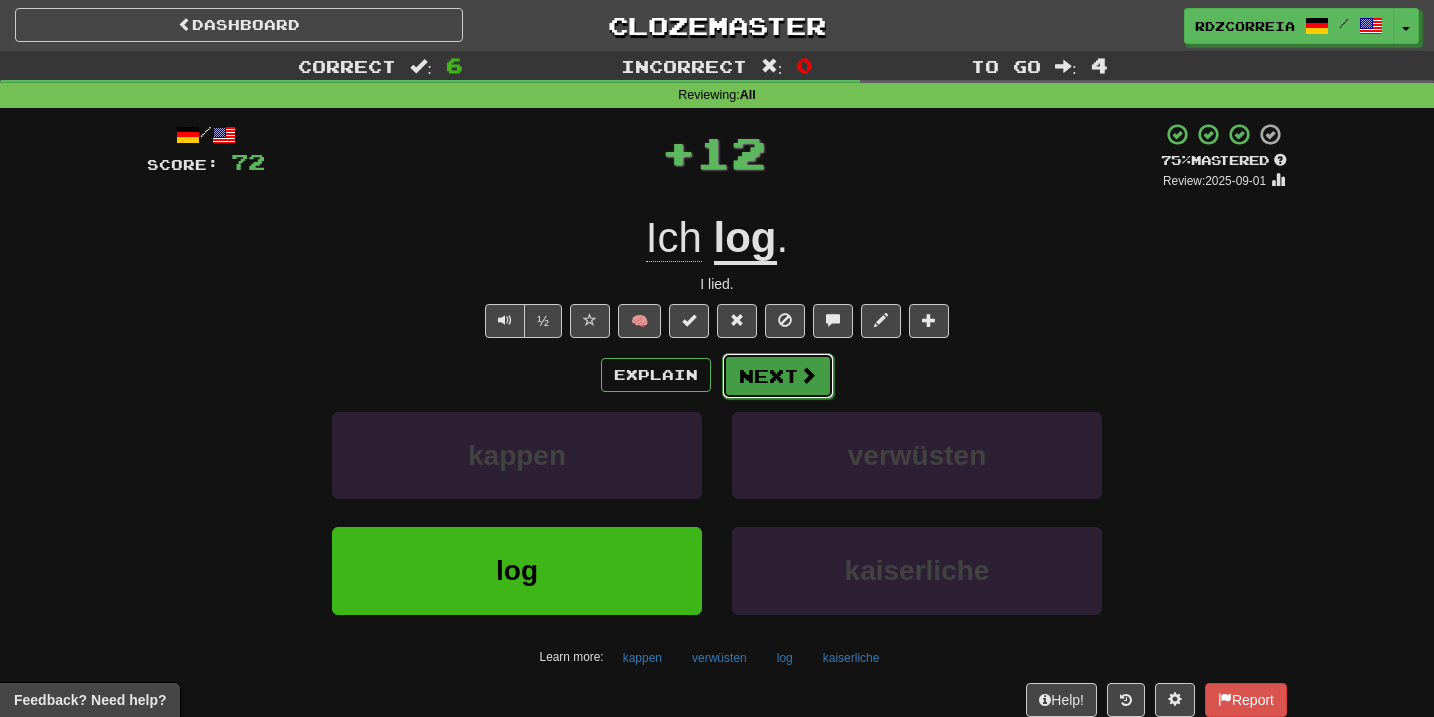 click on "Next" at bounding box center [778, 376] 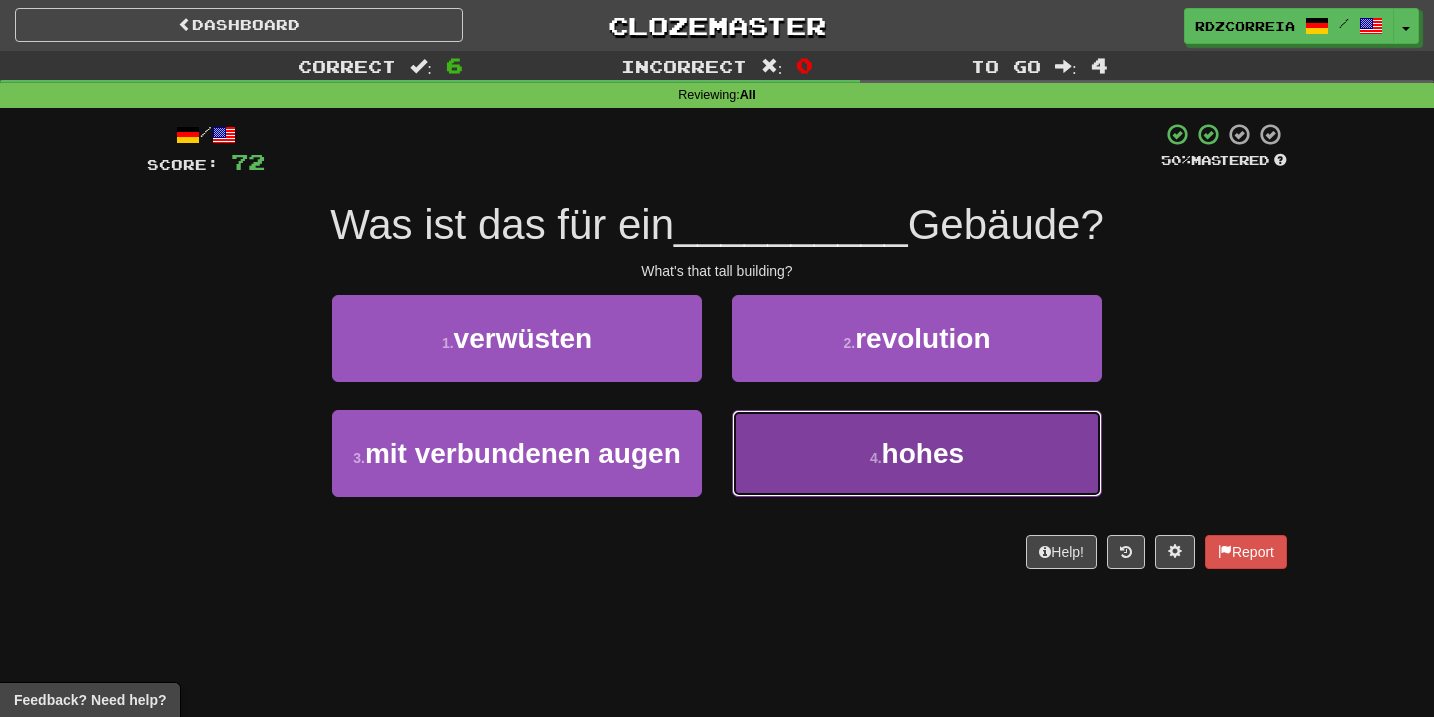 click on "4 . hohes" at bounding box center [917, 453] 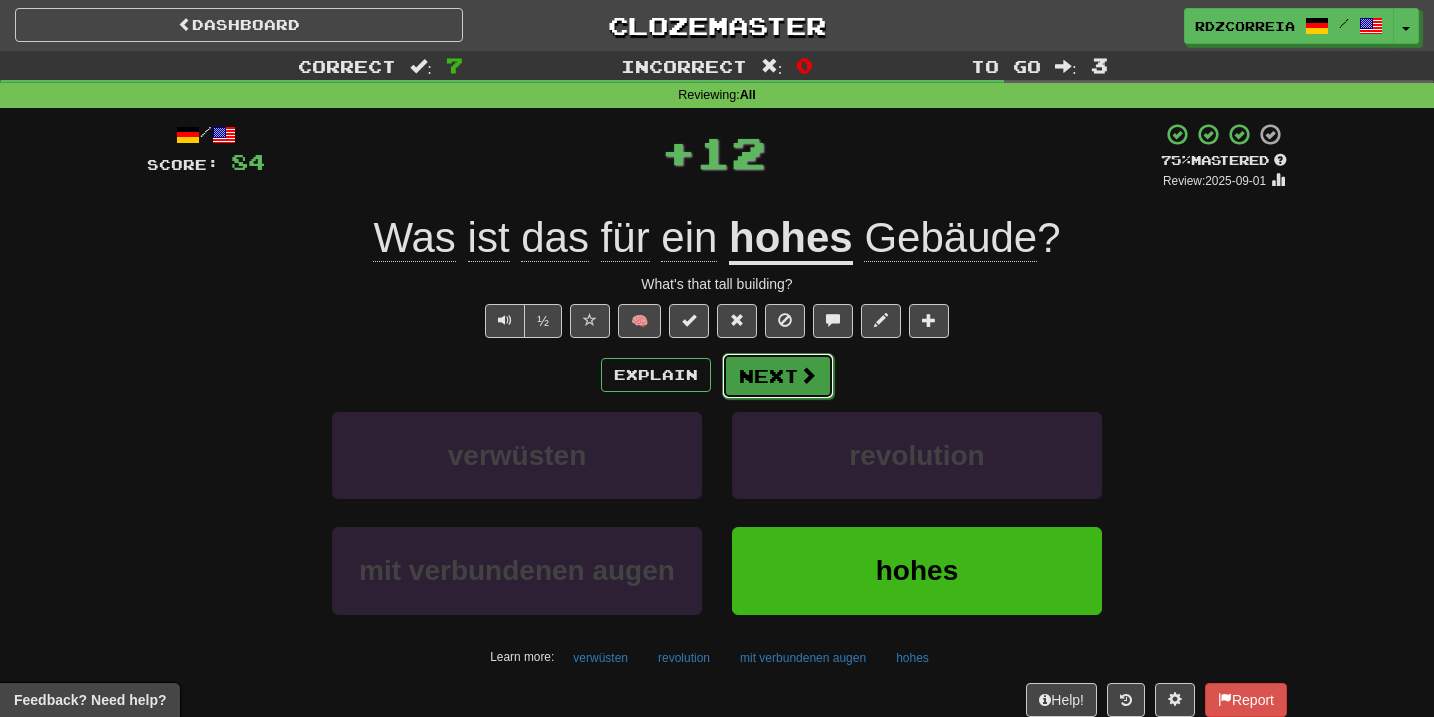 click on "Next" at bounding box center (778, 376) 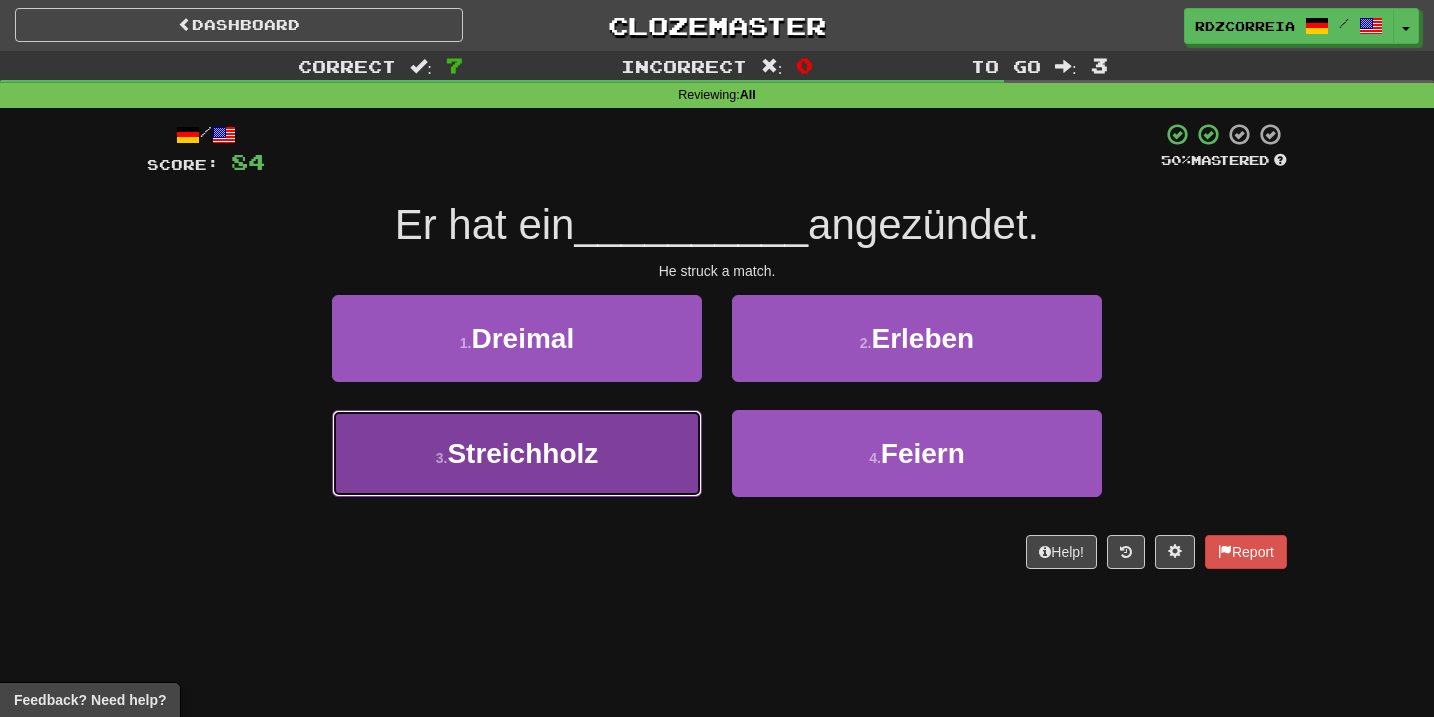 click on "3 . [ITEM]" at bounding box center [517, 453] 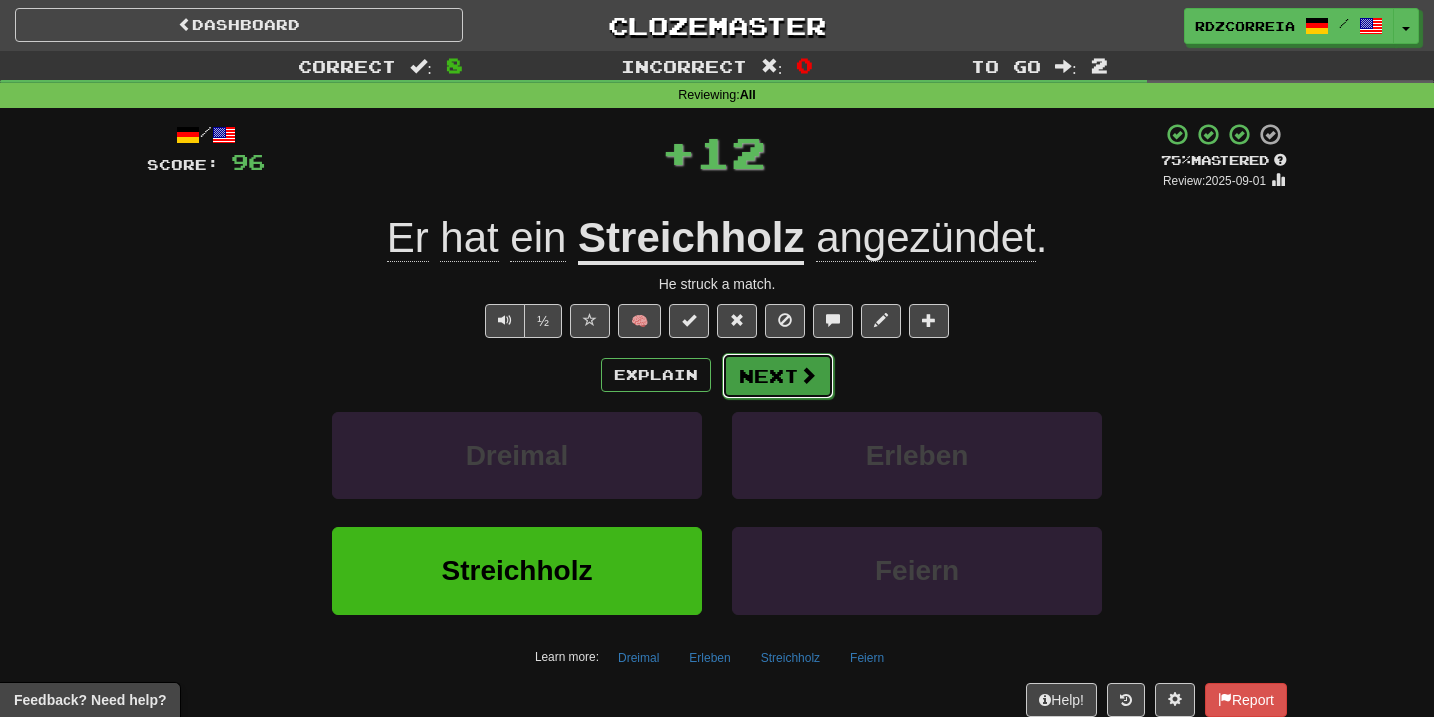 click on "Next" at bounding box center [778, 376] 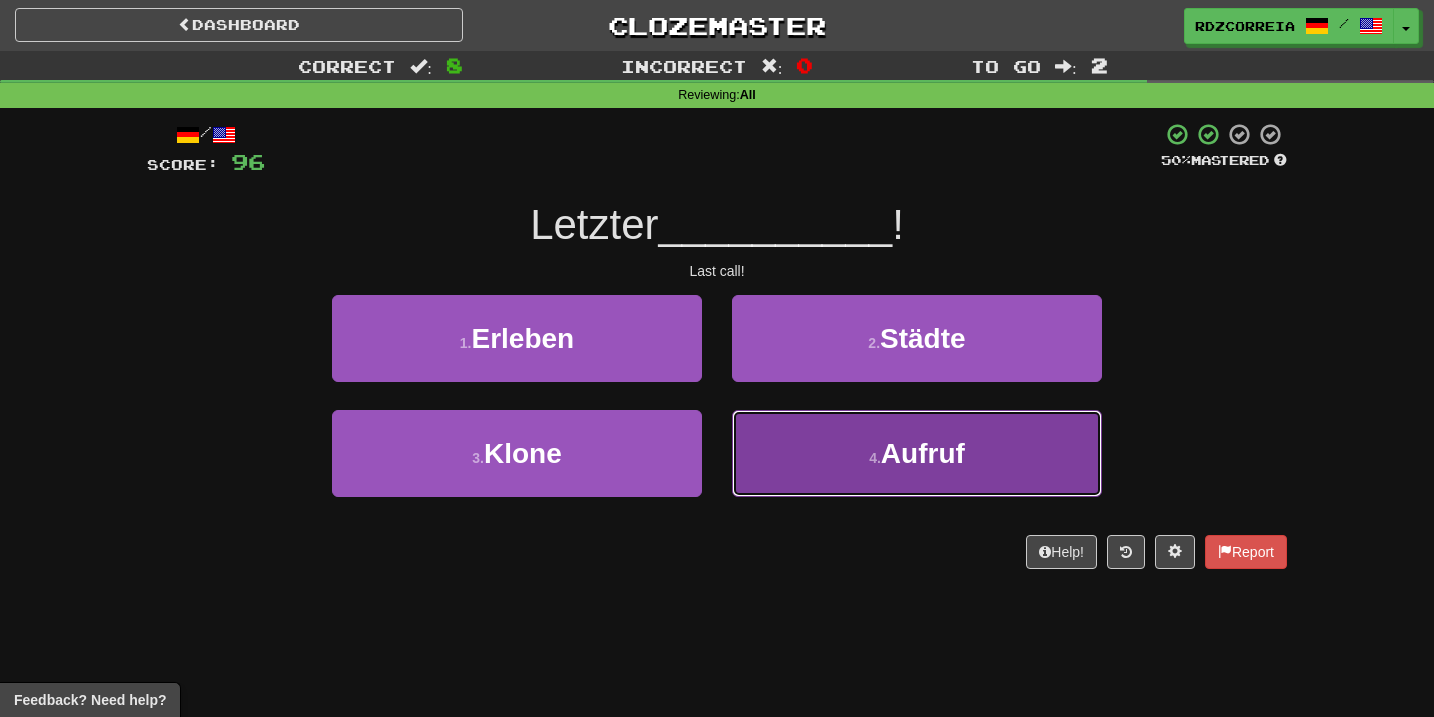 click on "Aufruf" at bounding box center (923, 453) 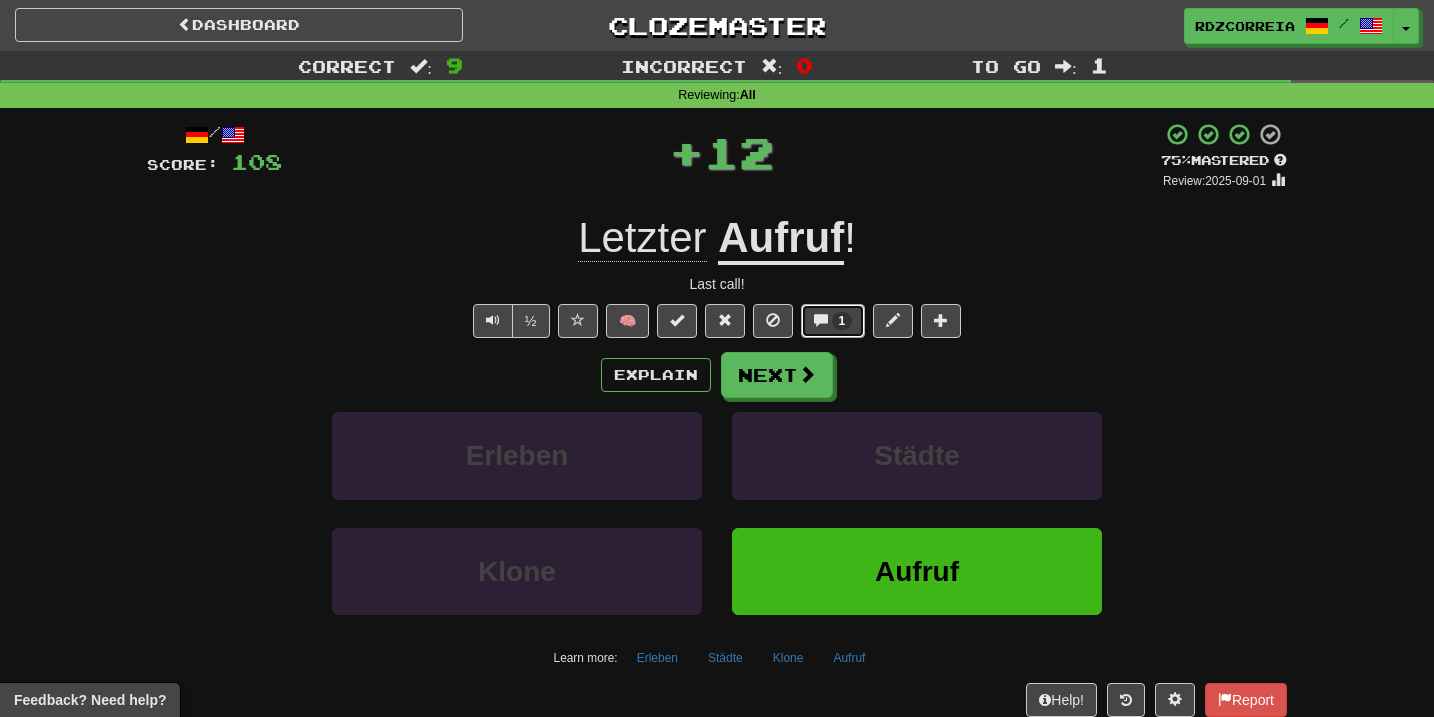 click on "1" at bounding box center (833, 321) 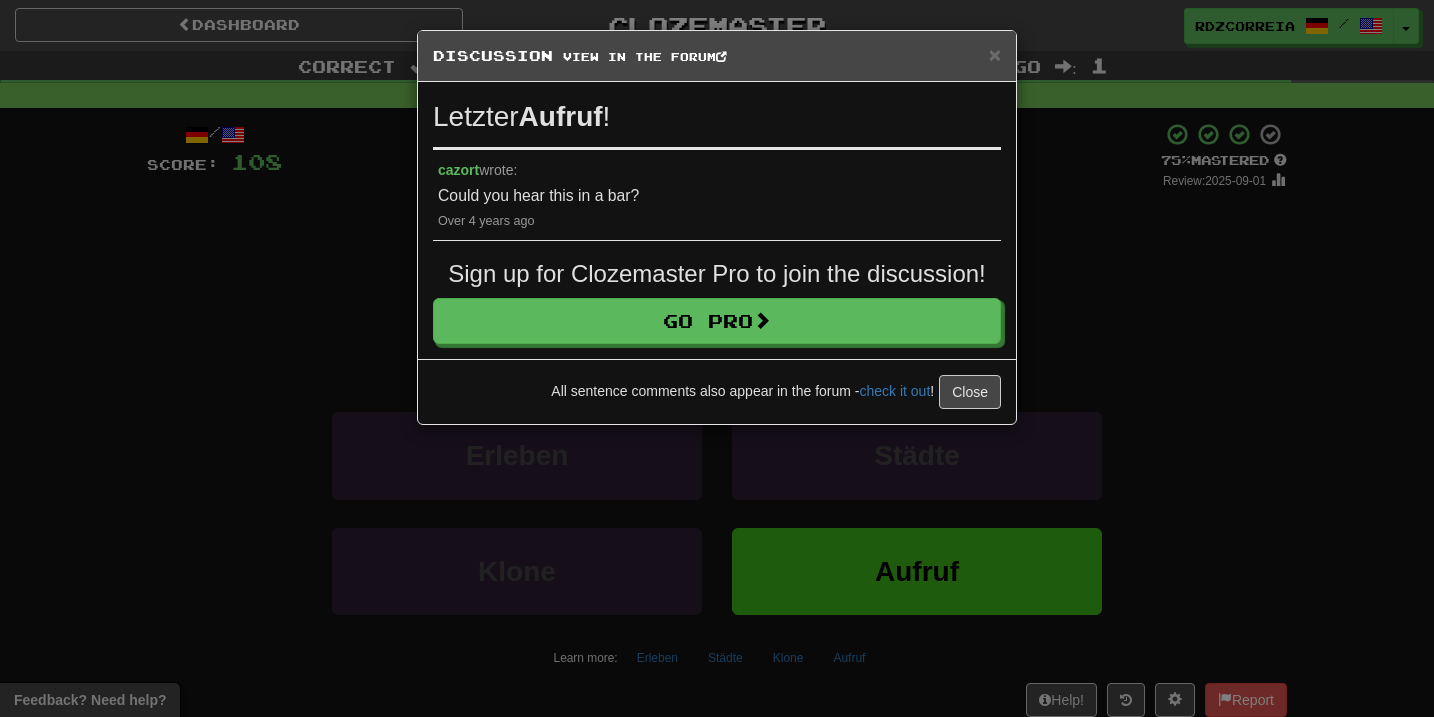 click on "× Discussion View in the forum Letzter Aufruf !
cazort
wrote:
Could you hear this in a bar?
Over 4 years ago
Sign up for Clozemaster Pro to join the discussion! Go Pro All sentence comments also appear in the forum - check it out ! Close Loading" at bounding box center (717, 358) 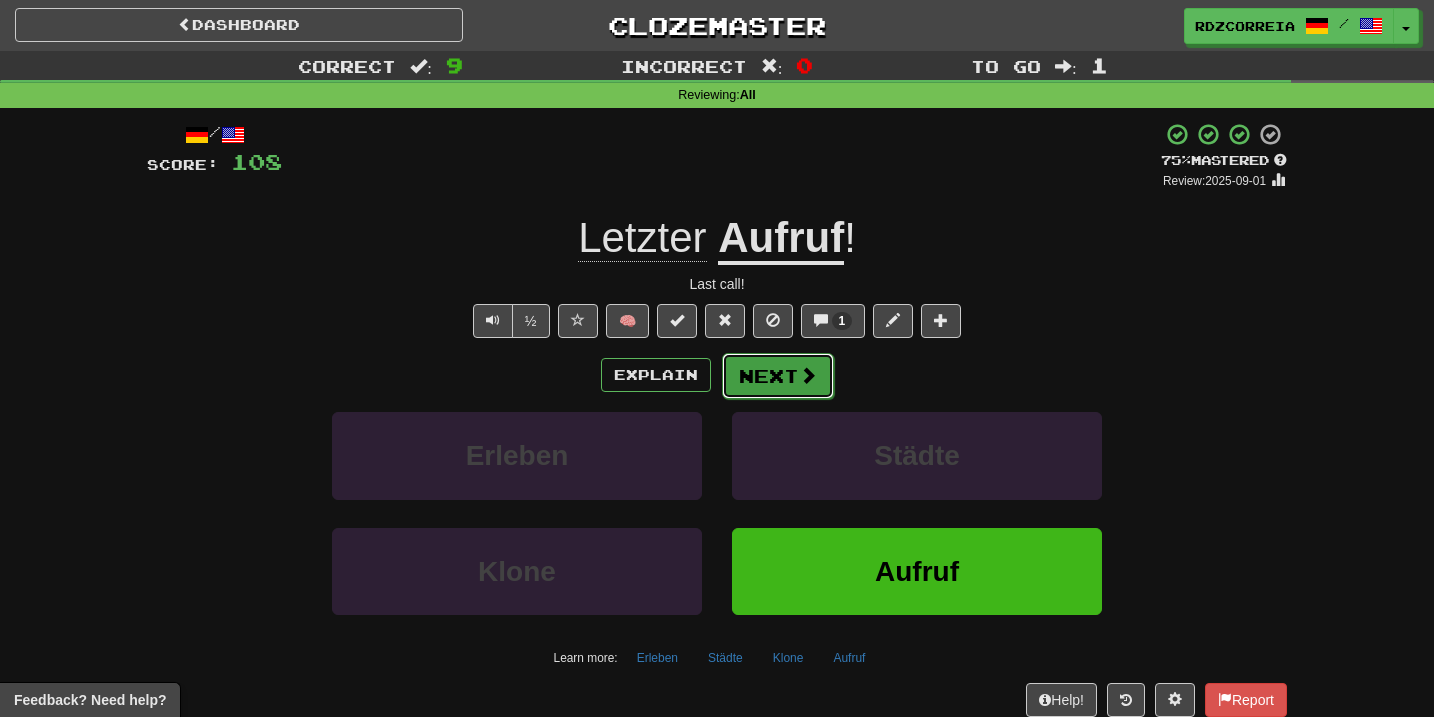 click on "Next" at bounding box center (778, 376) 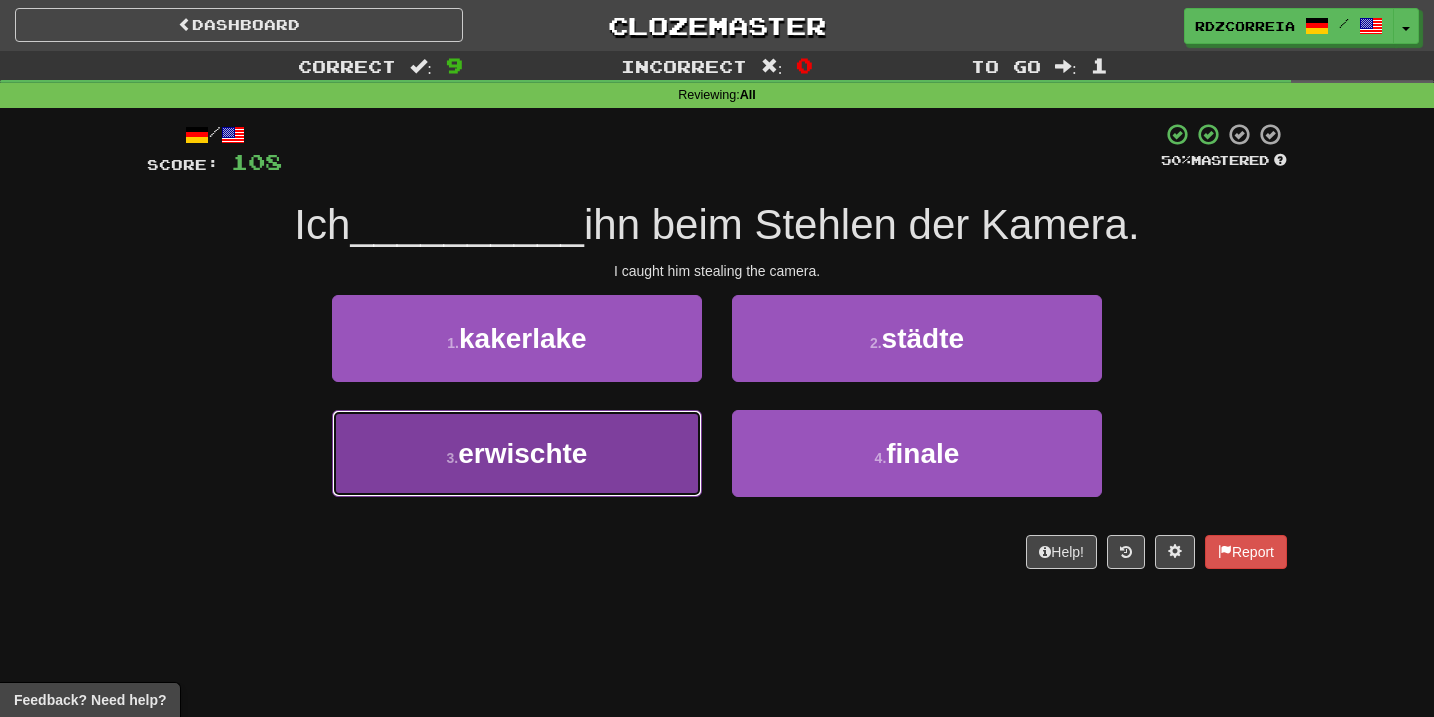 click on "3 . erwischte" at bounding box center [517, 453] 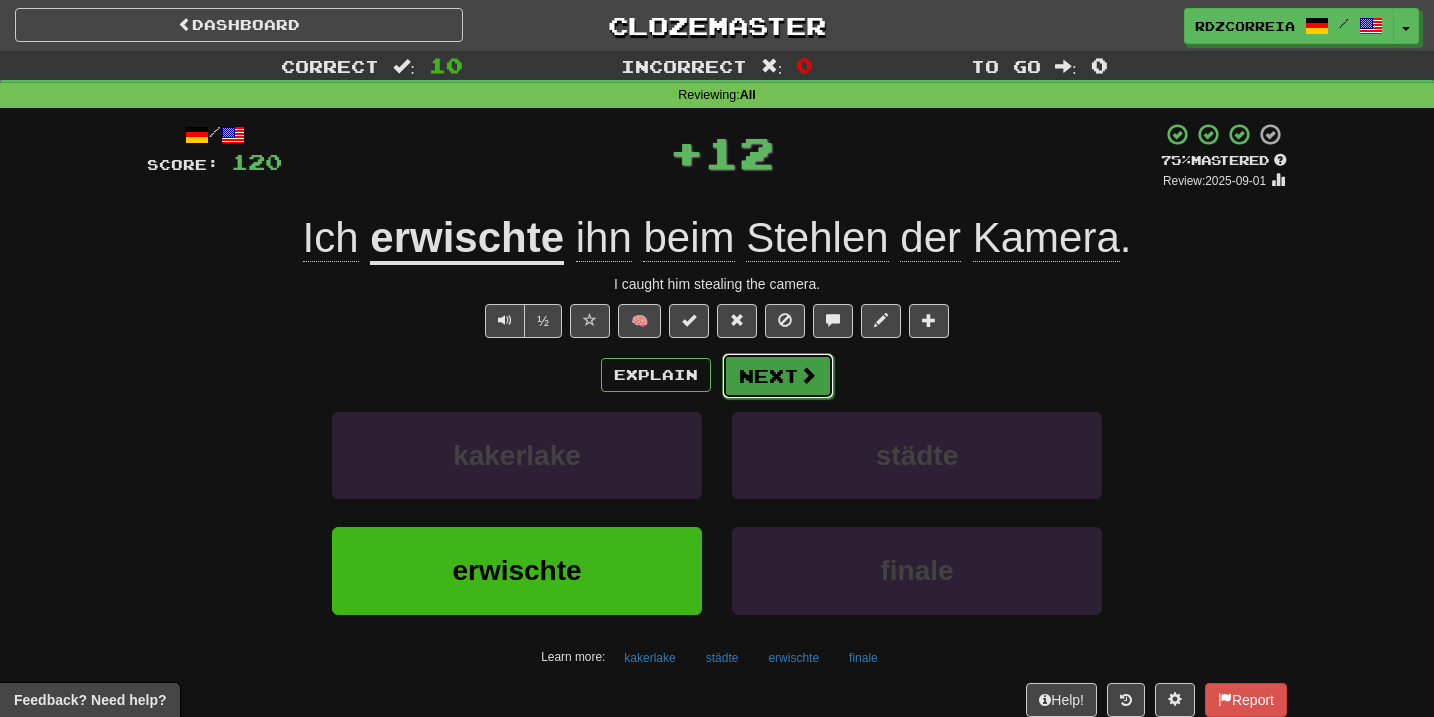 click on "Next" at bounding box center [778, 376] 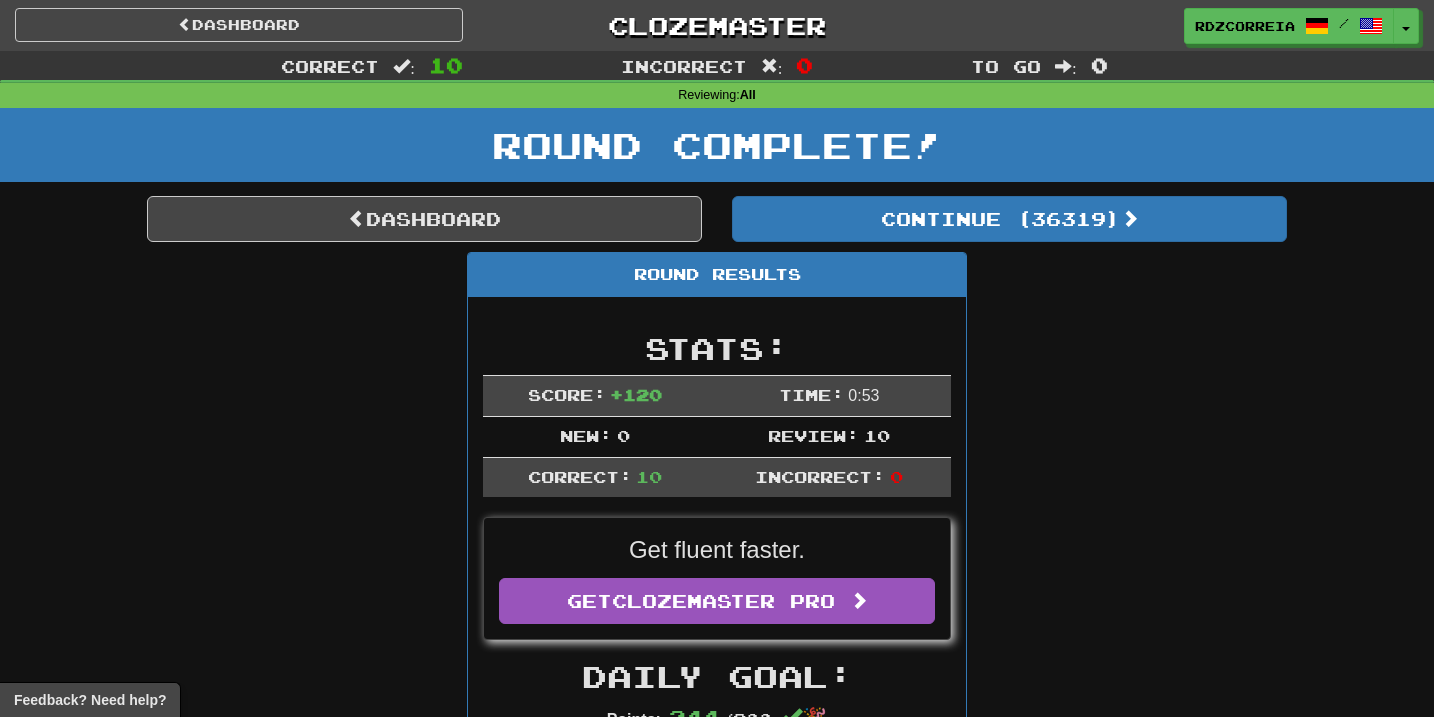 click on "Round Complete!" at bounding box center (717, 152) 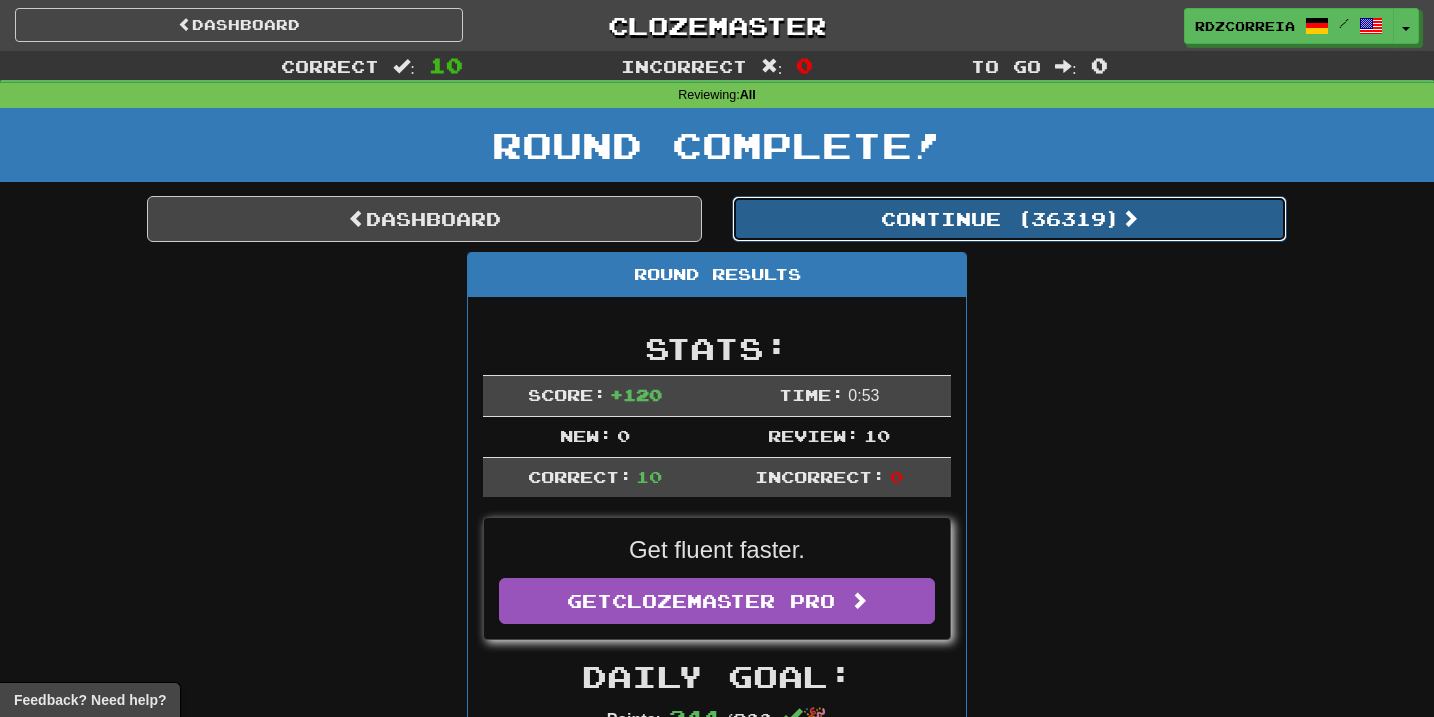 click on "Continue ( 36319 )" at bounding box center [1009, 219] 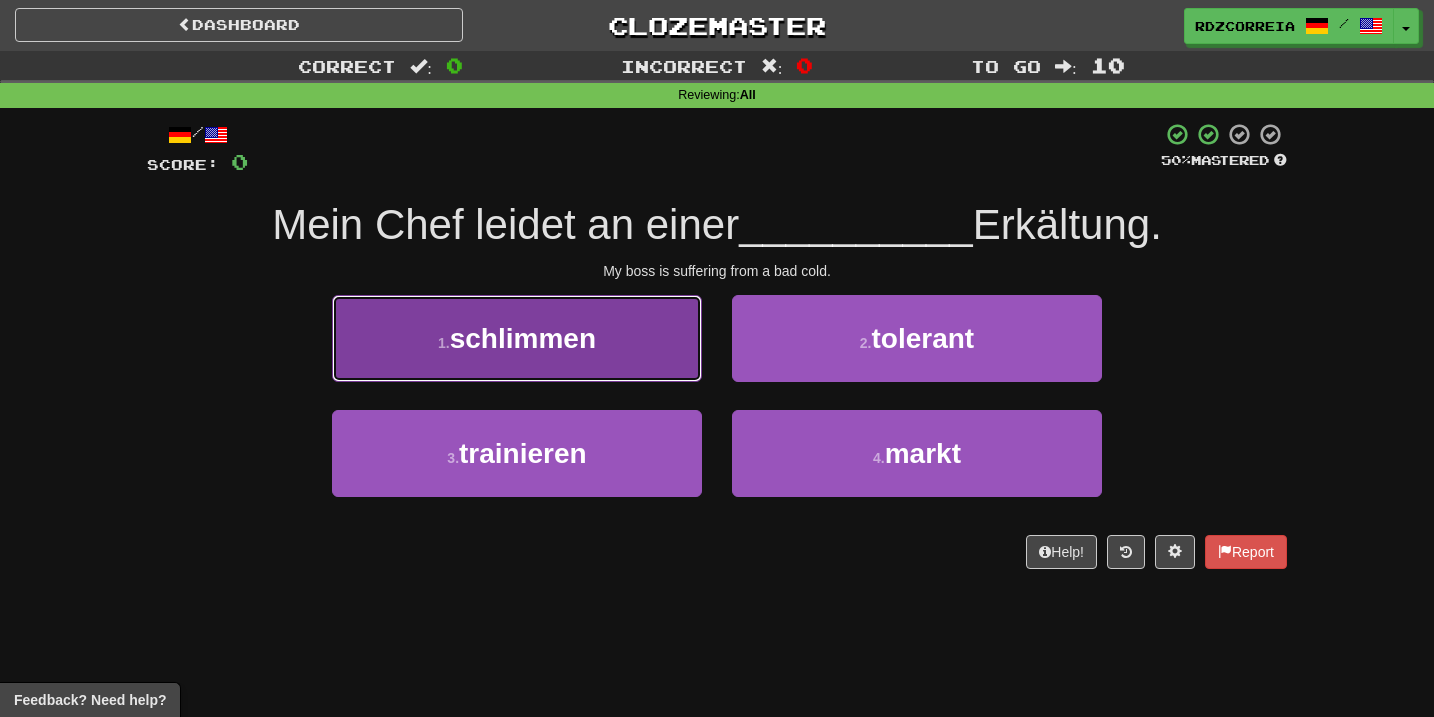 click on "1 . schlimmen" at bounding box center (517, 338) 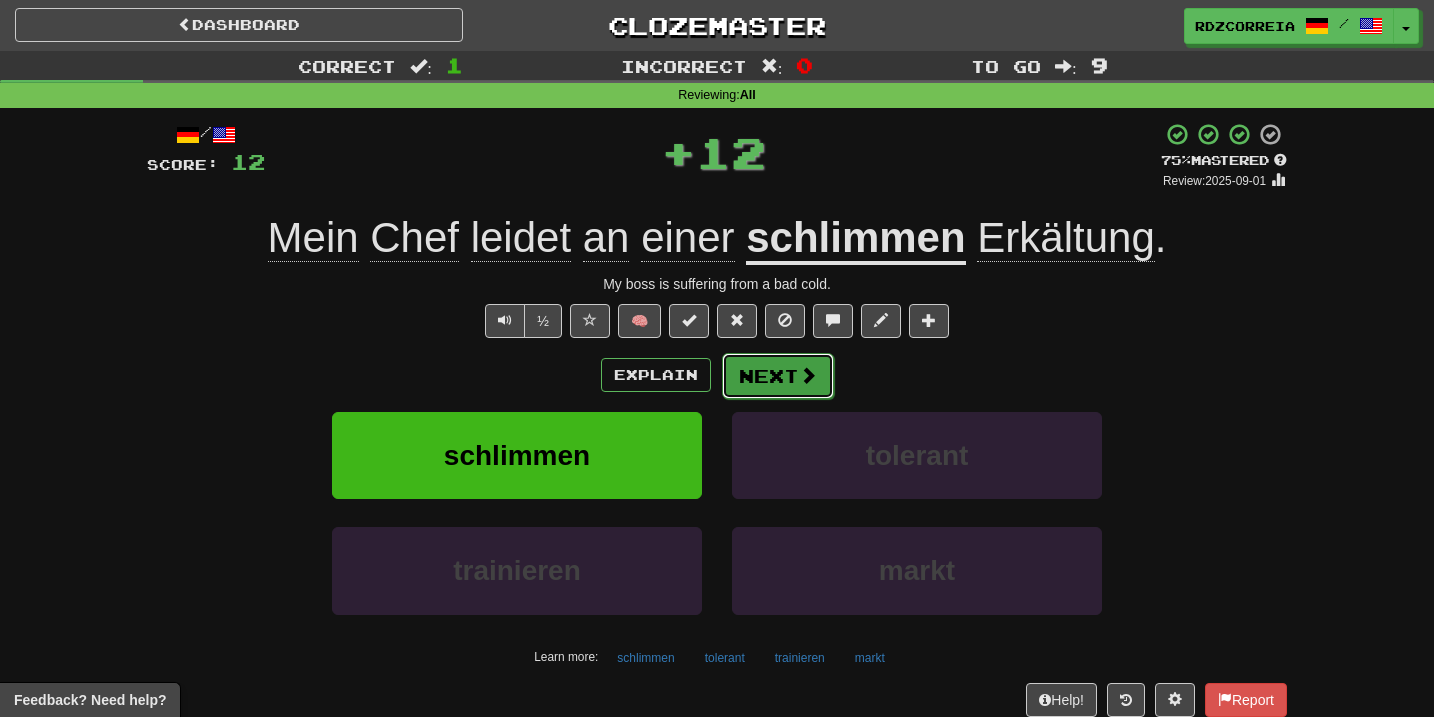 click at bounding box center [808, 375] 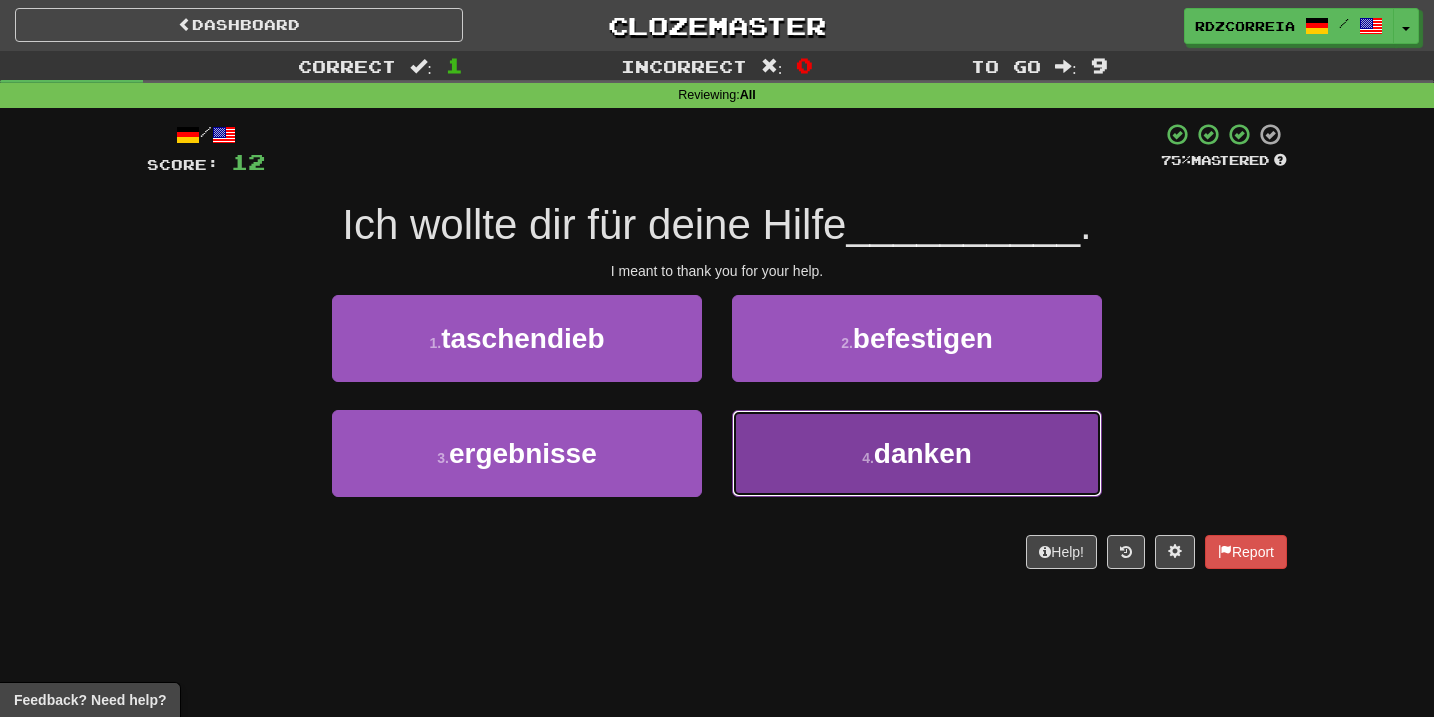 click on "4 .  danken" at bounding box center (917, 453) 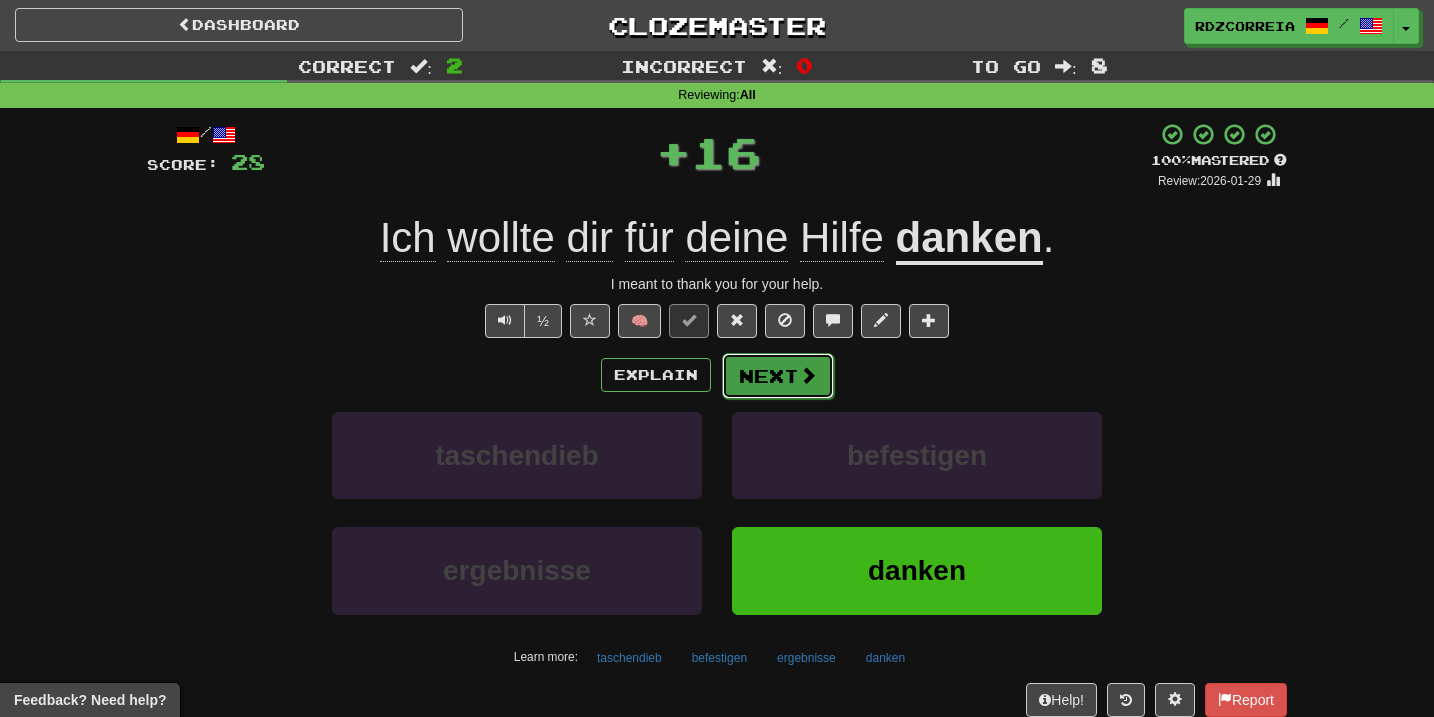 click on "Next" at bounding box center (778, 376) 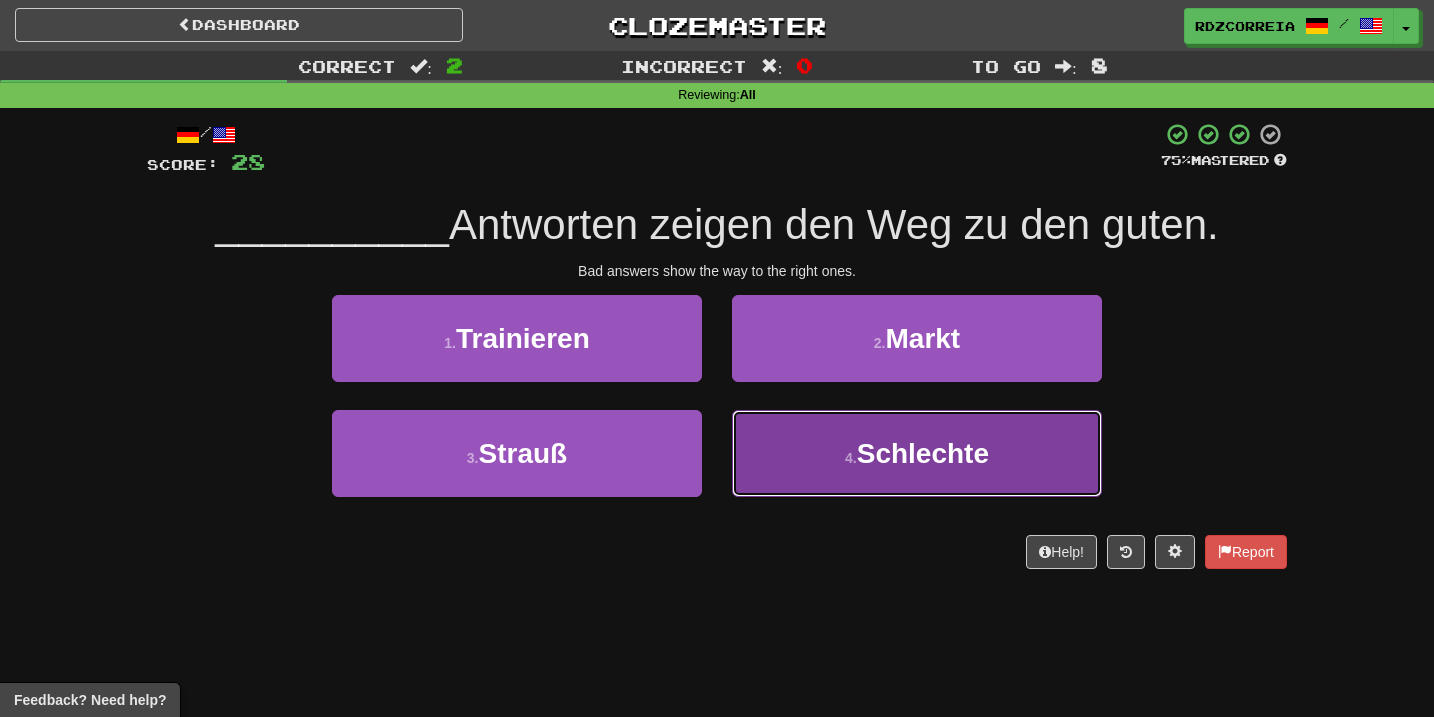 click on "4 ." at bounding box center [851, 458] 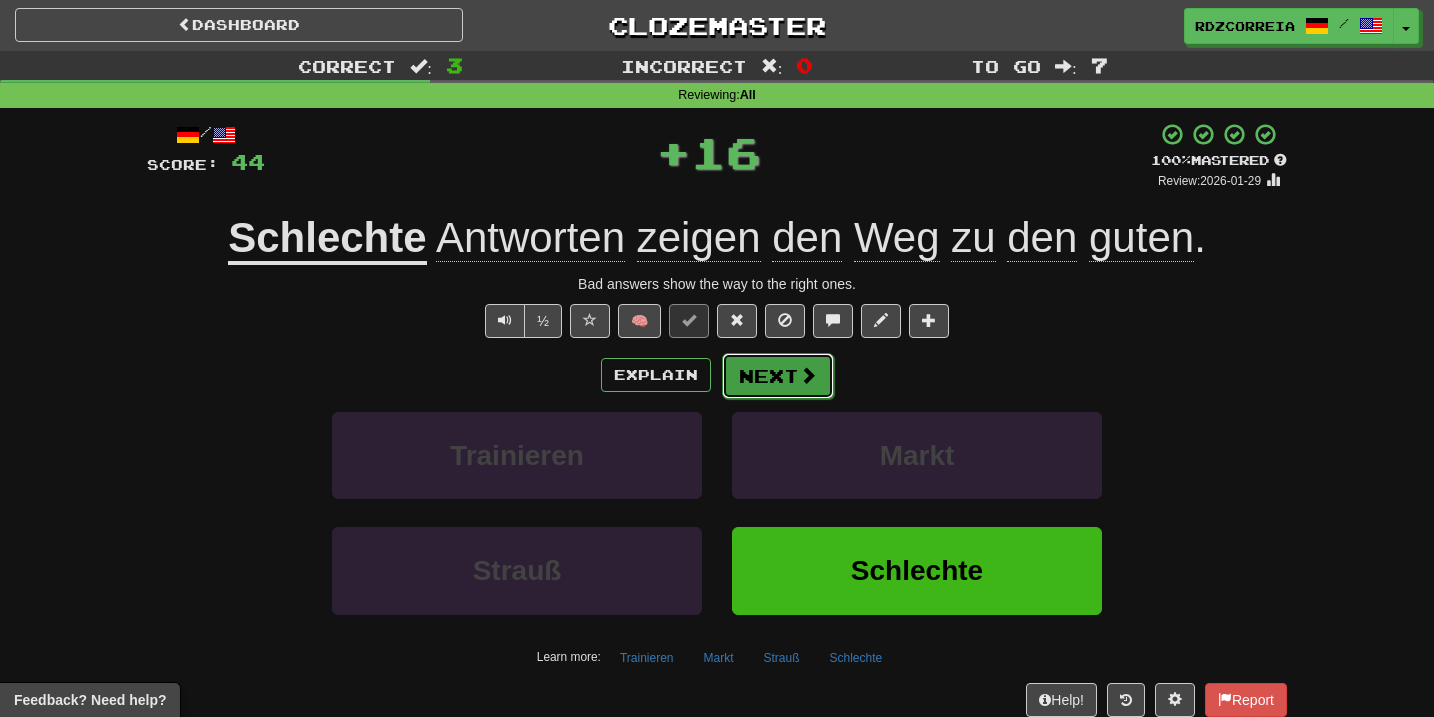 click on "Next" at bounding box center (778, 376) 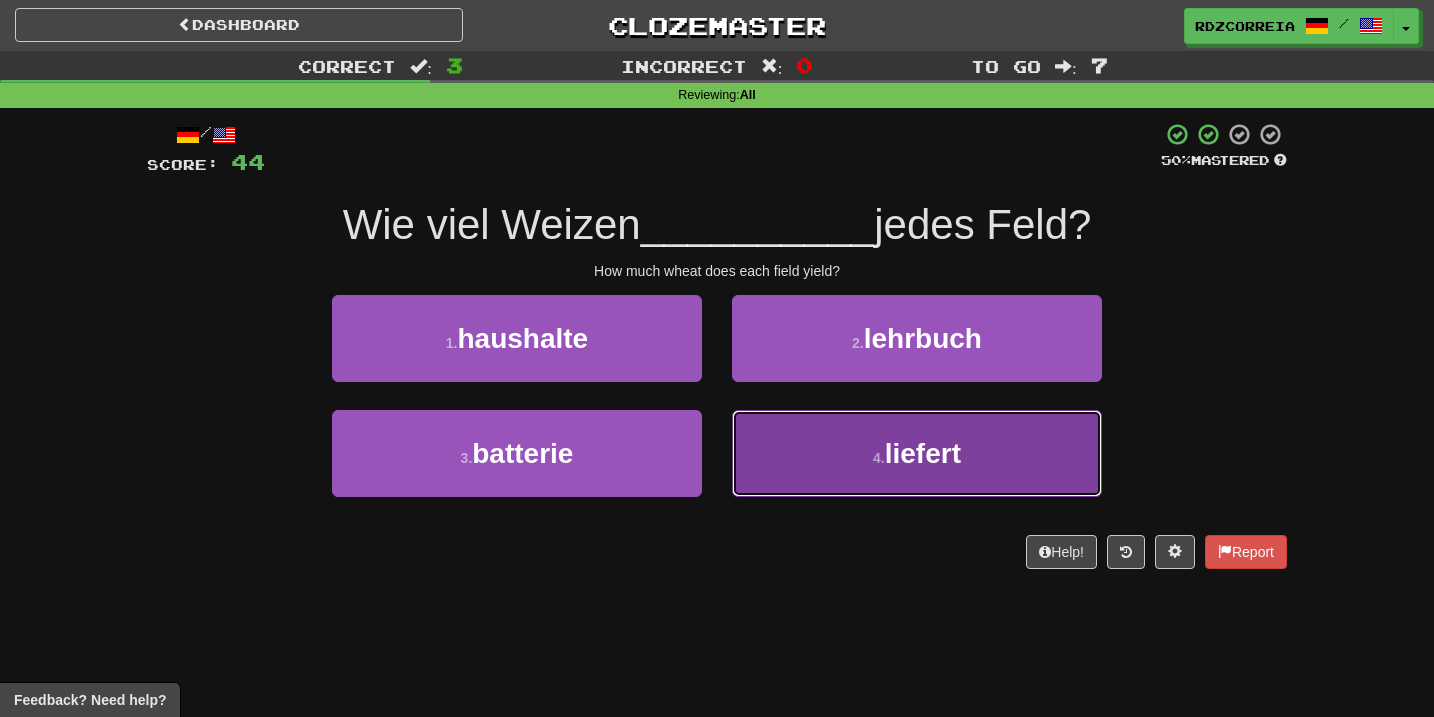 click on "liefert" at bounding box center [923, 453] 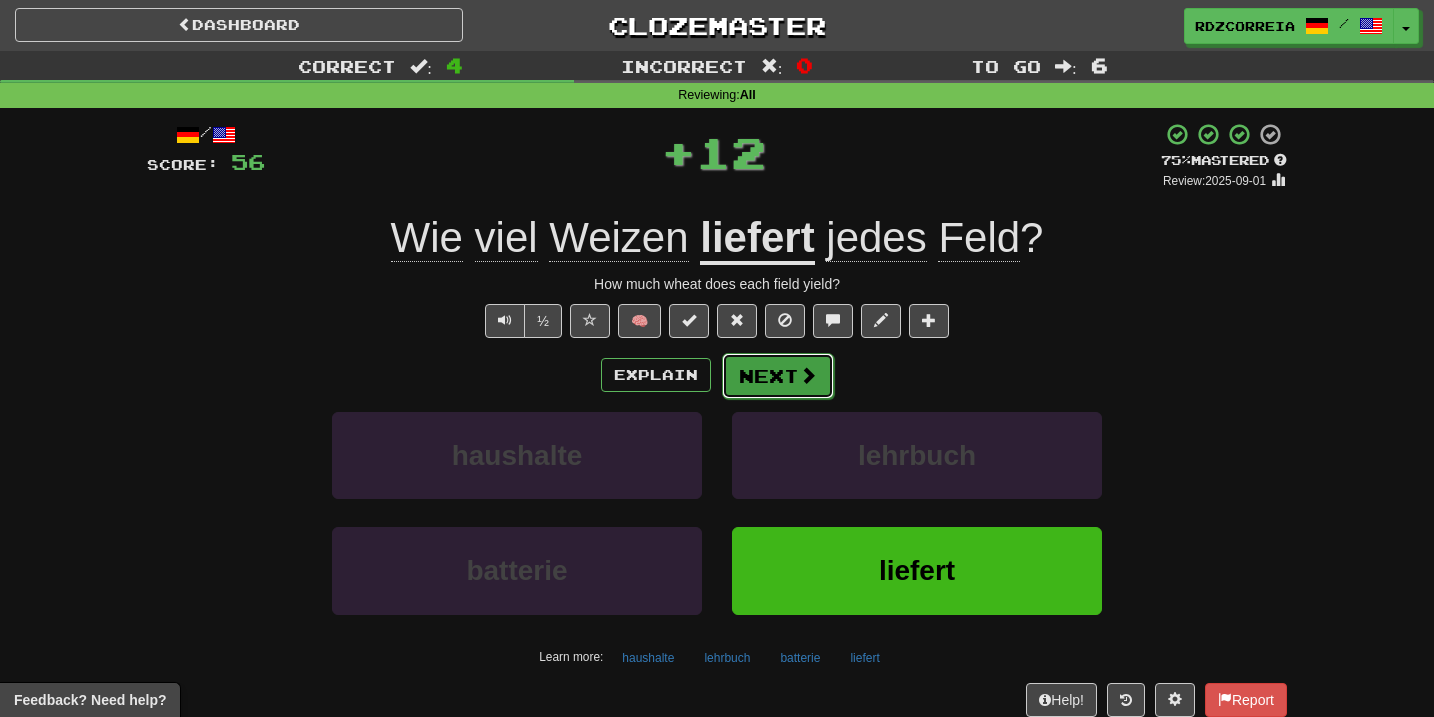 click on "Next" at bounding box center [778, 376] 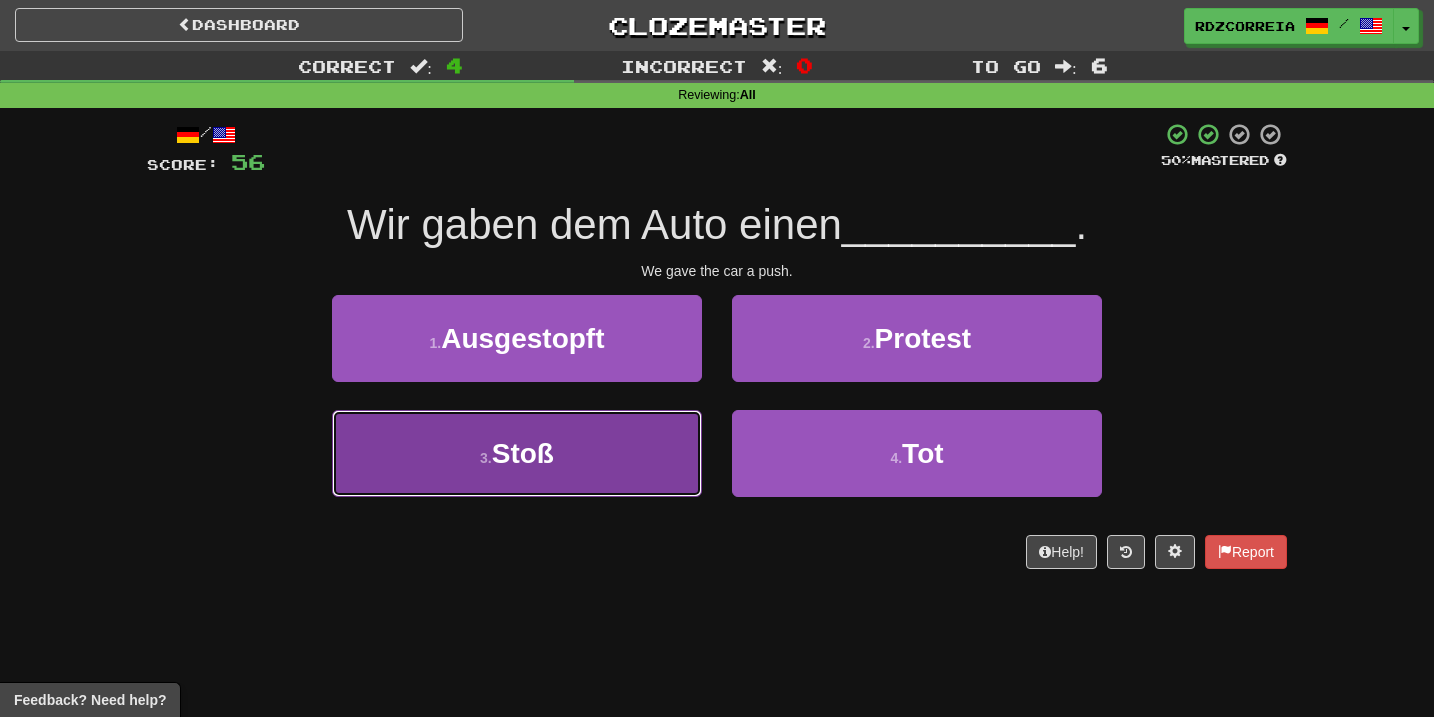 click on "3 . Stoß" at bounding box center (517, 453) 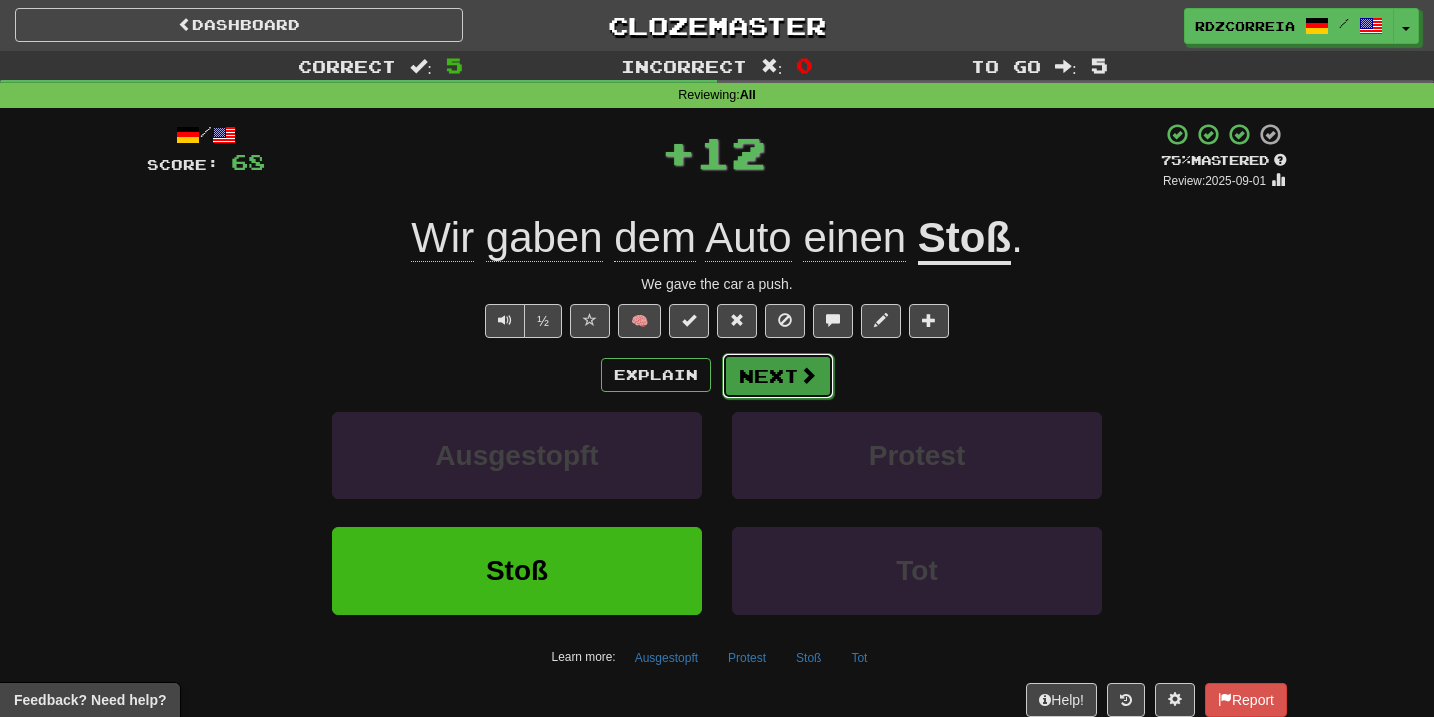 click on "Next" at bounding box center (778, 376) 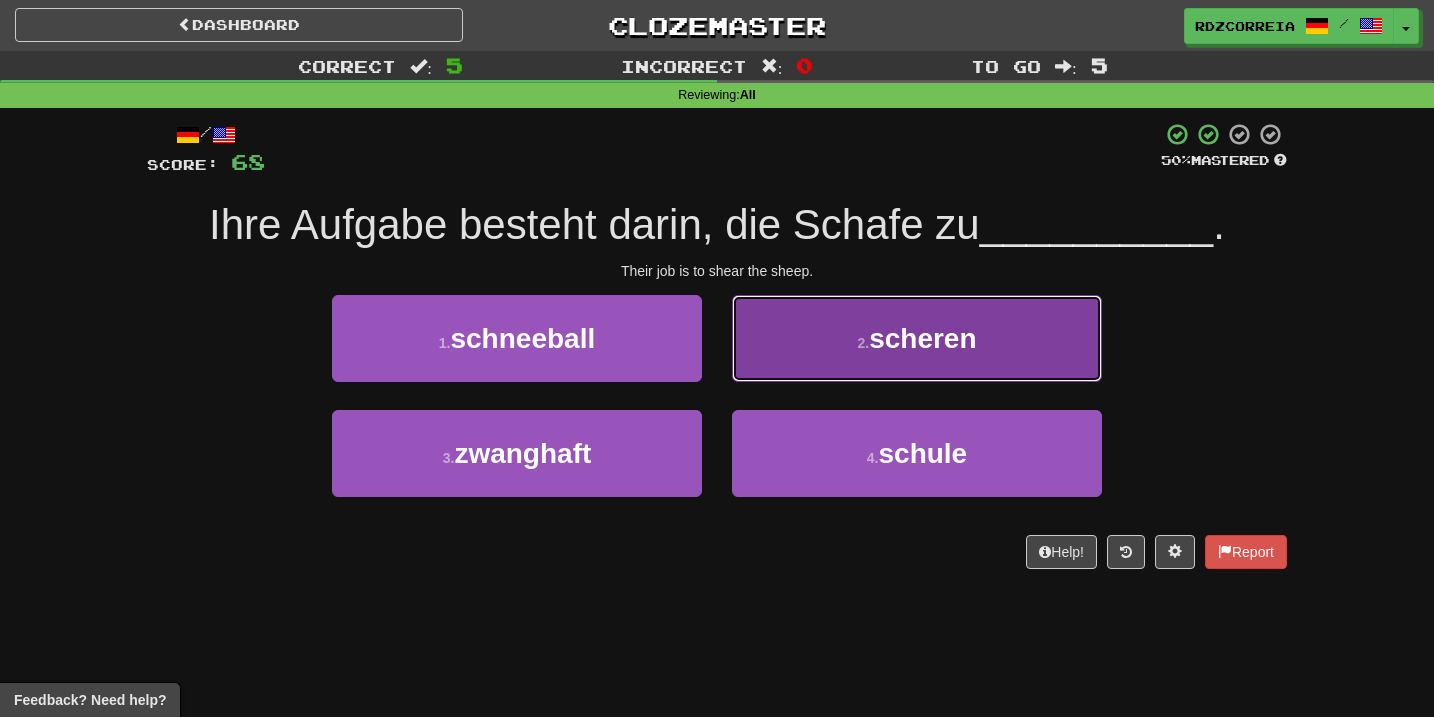 click on "2 . scheren" at bounding box center (917, 338) 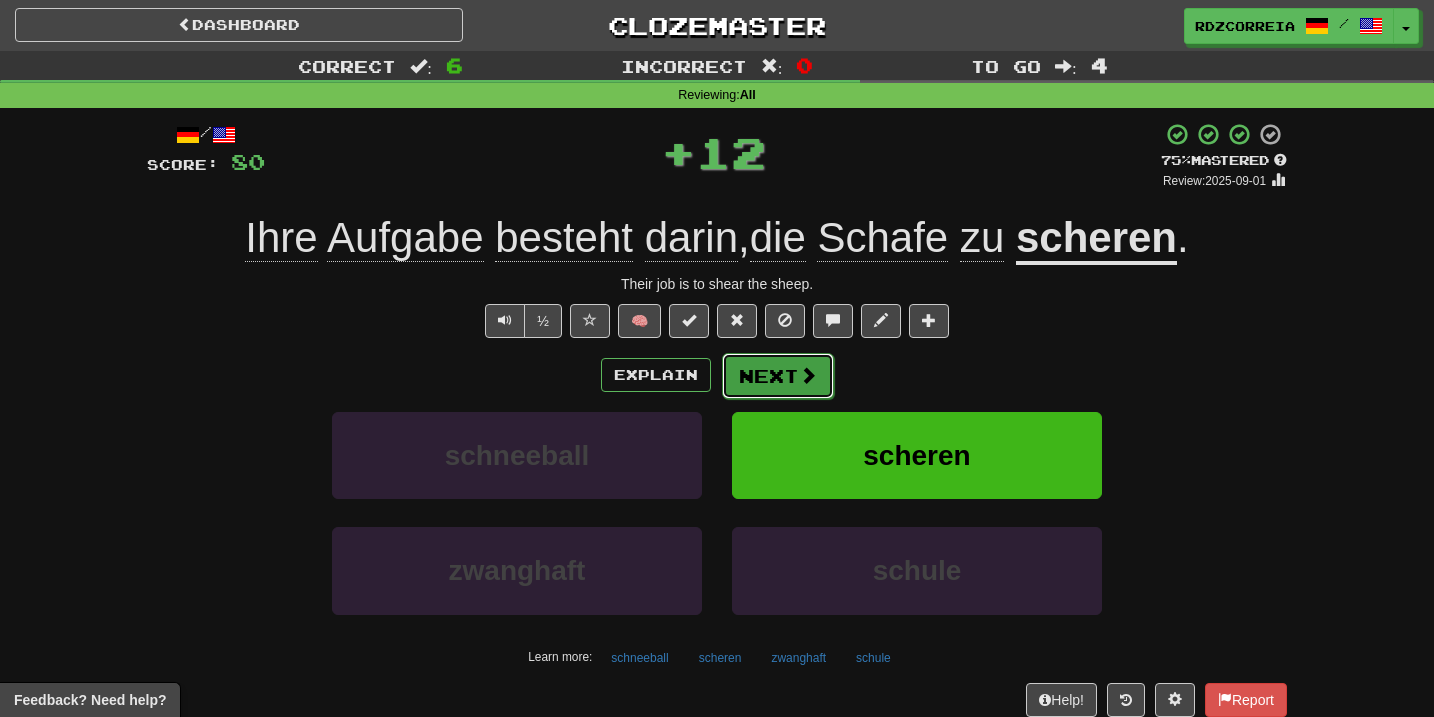 click on "Next" at bounding box center [778, 376] 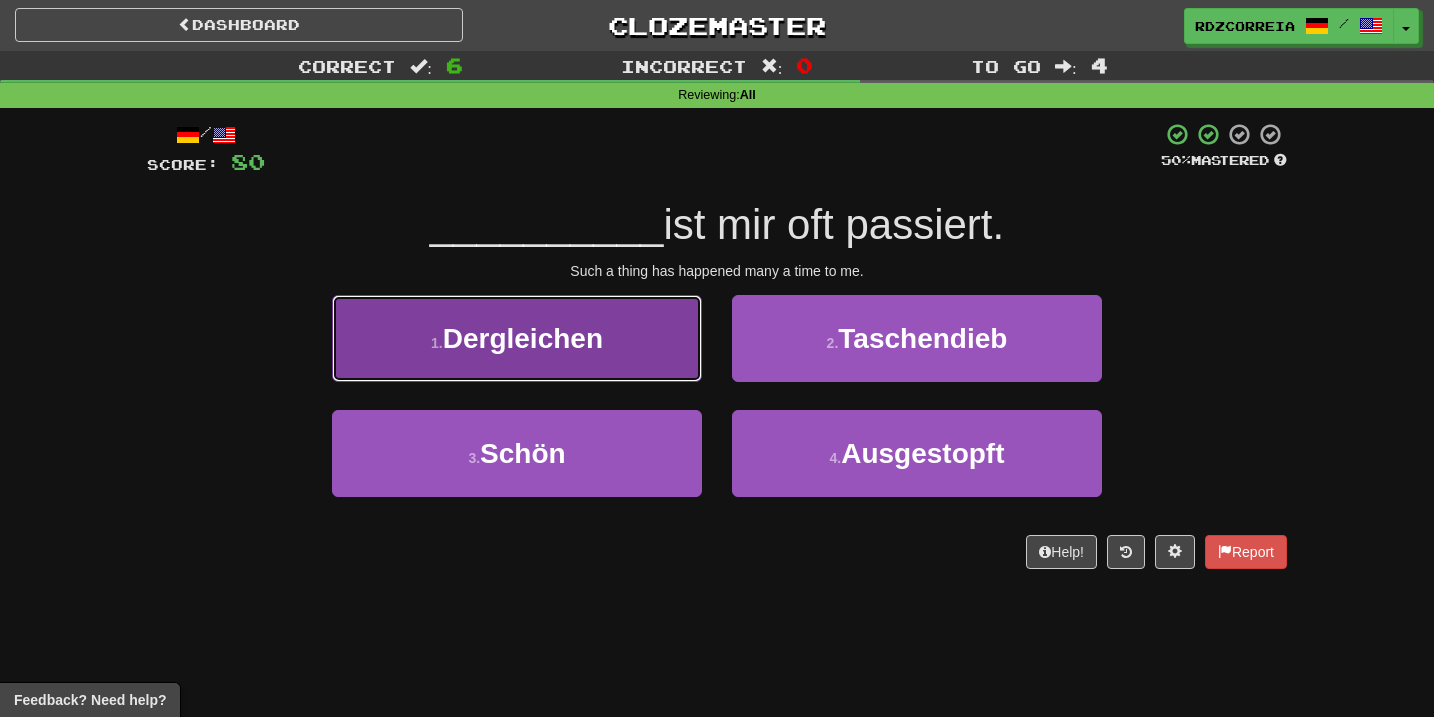 click on "Dergleichen" at bounding box center [523, 338] 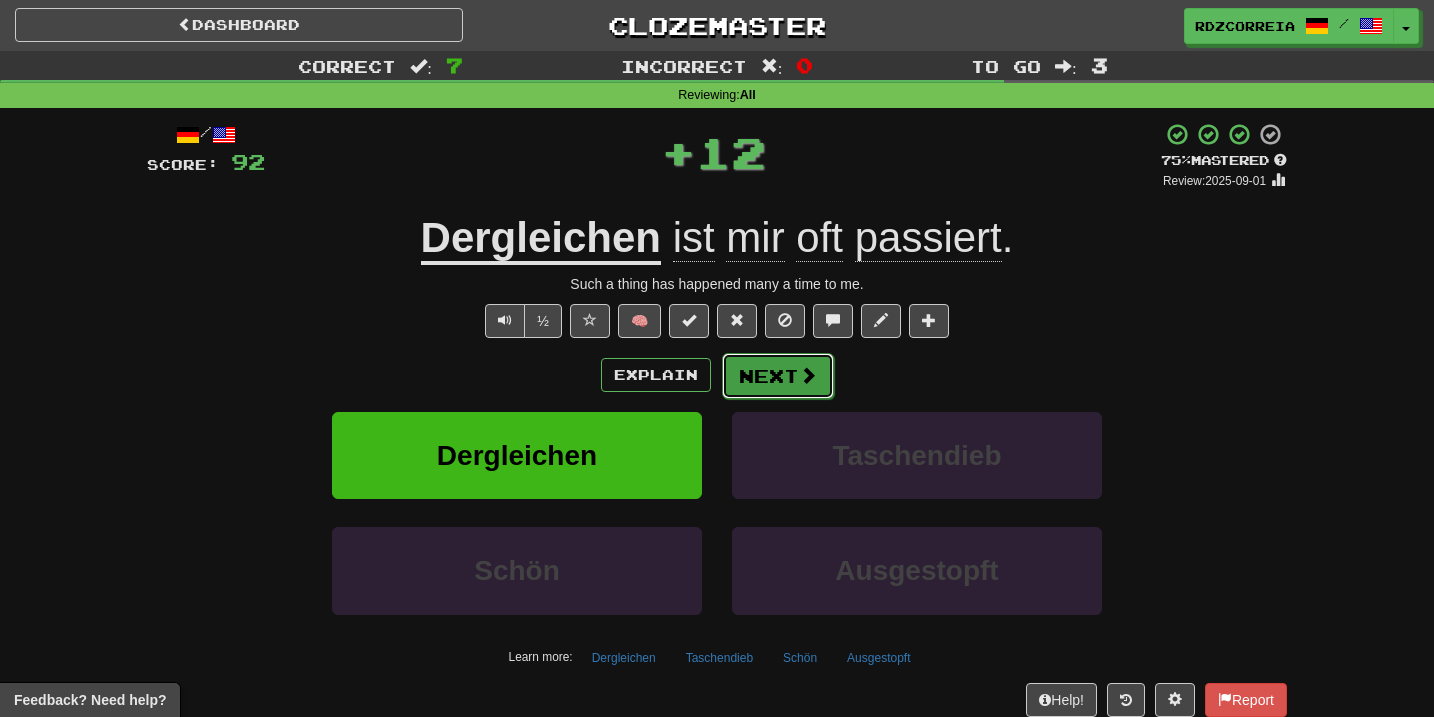 click on "Next" at bounding box center [778, 376] 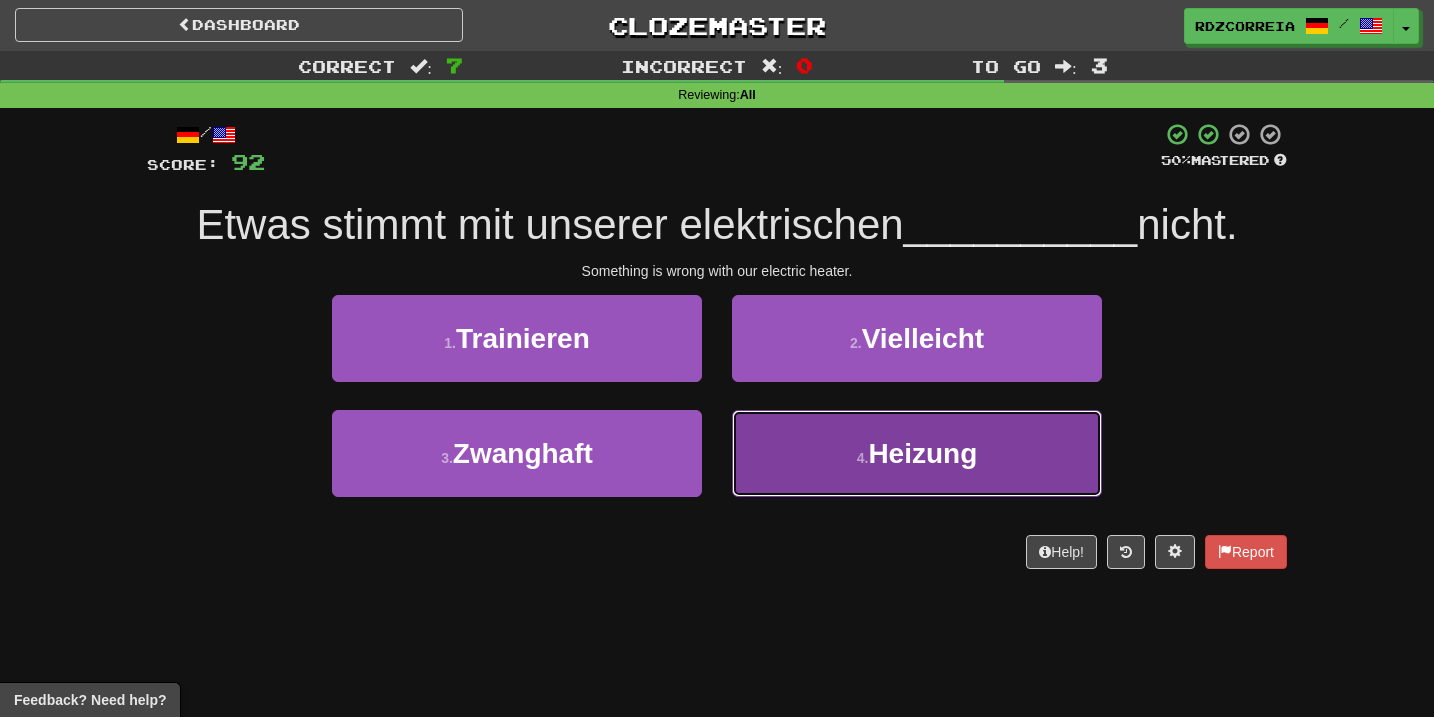 click on "4 .  Heizung" at bounding box center [917, 453] 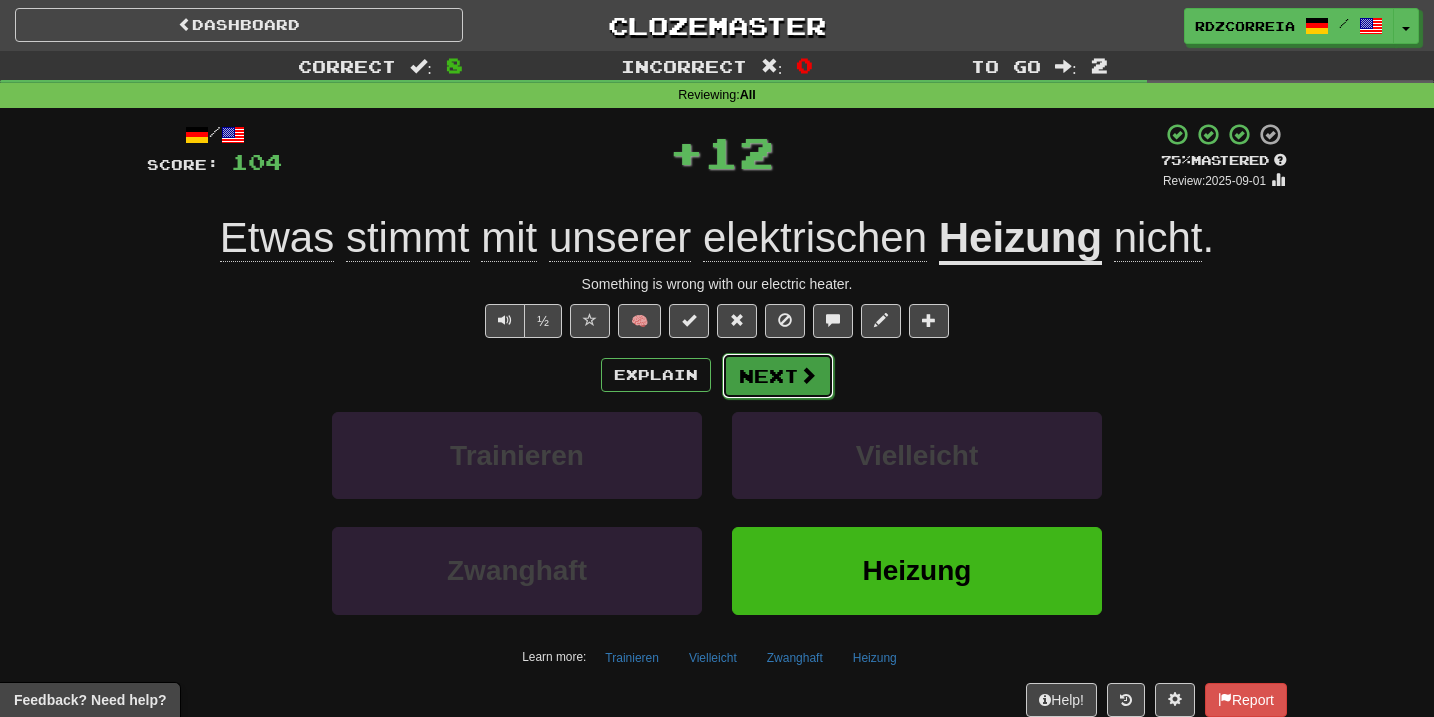 click on "Next" at bounding box center [778, 376] 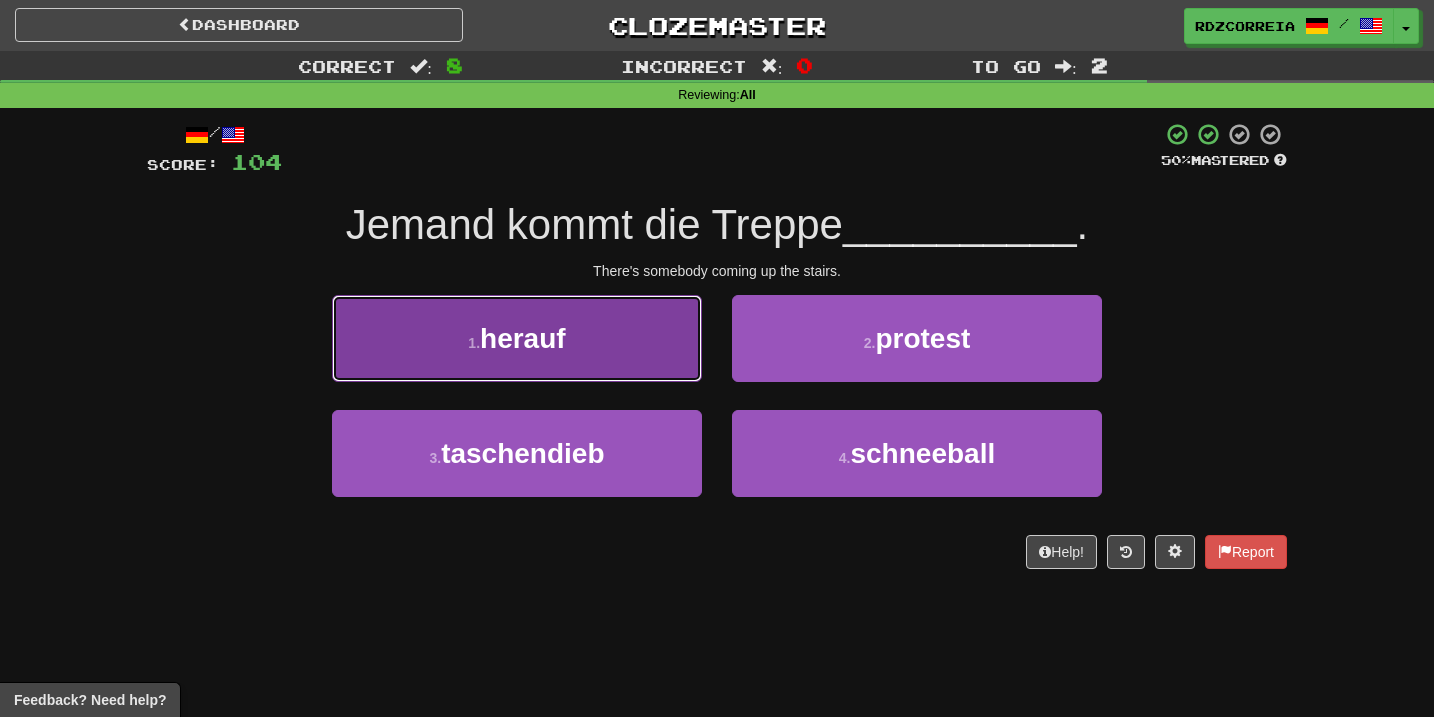 click on "1 . herauf" at bounding box center (517, 338) 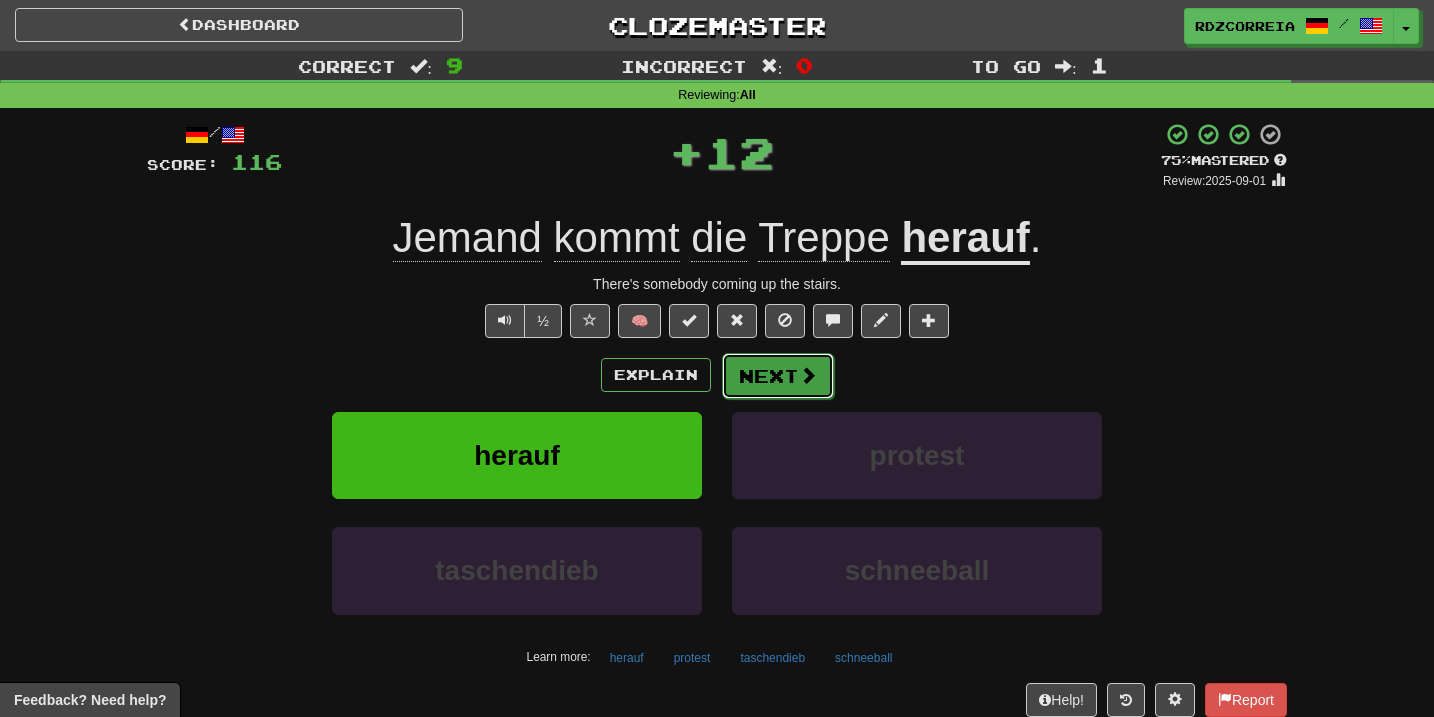 click on "Next" at bounding box center (778, 376) 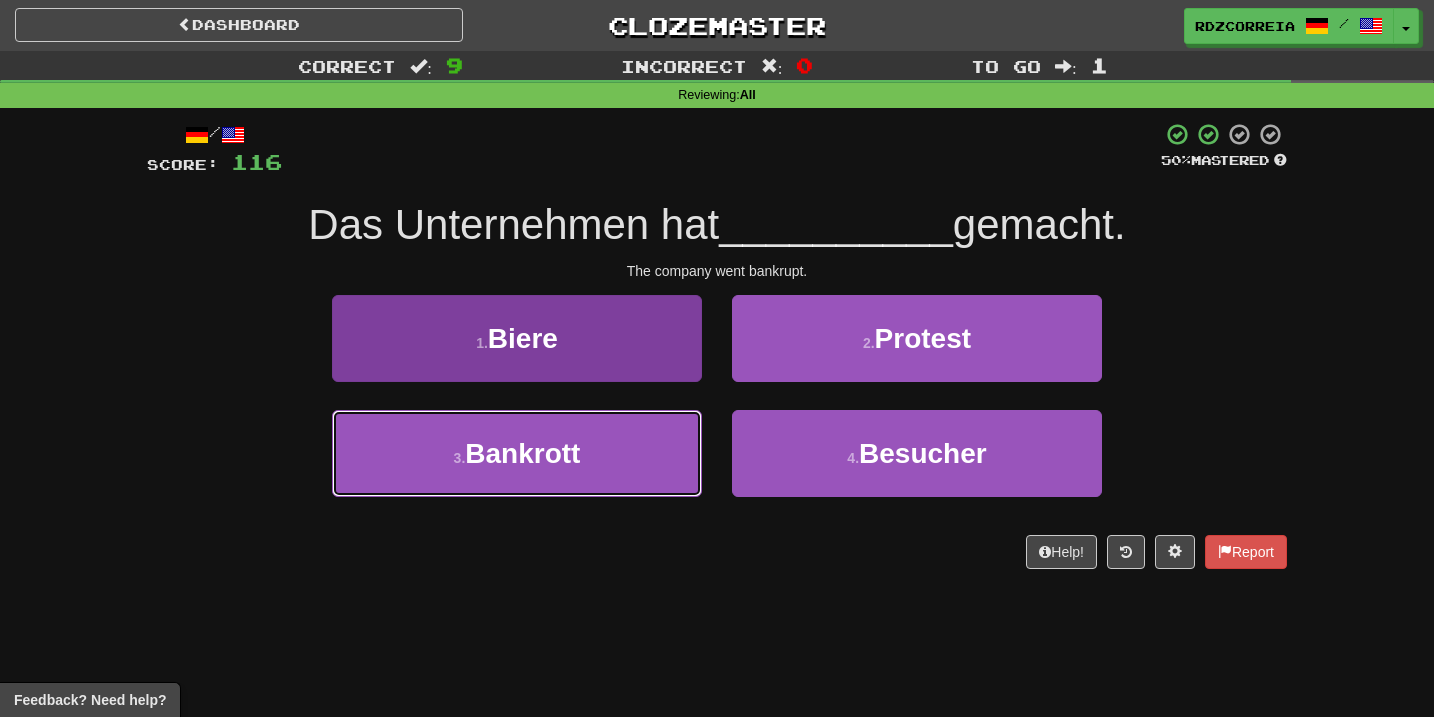 click on "3 . Bankrott" at bounding box center (517, 453) 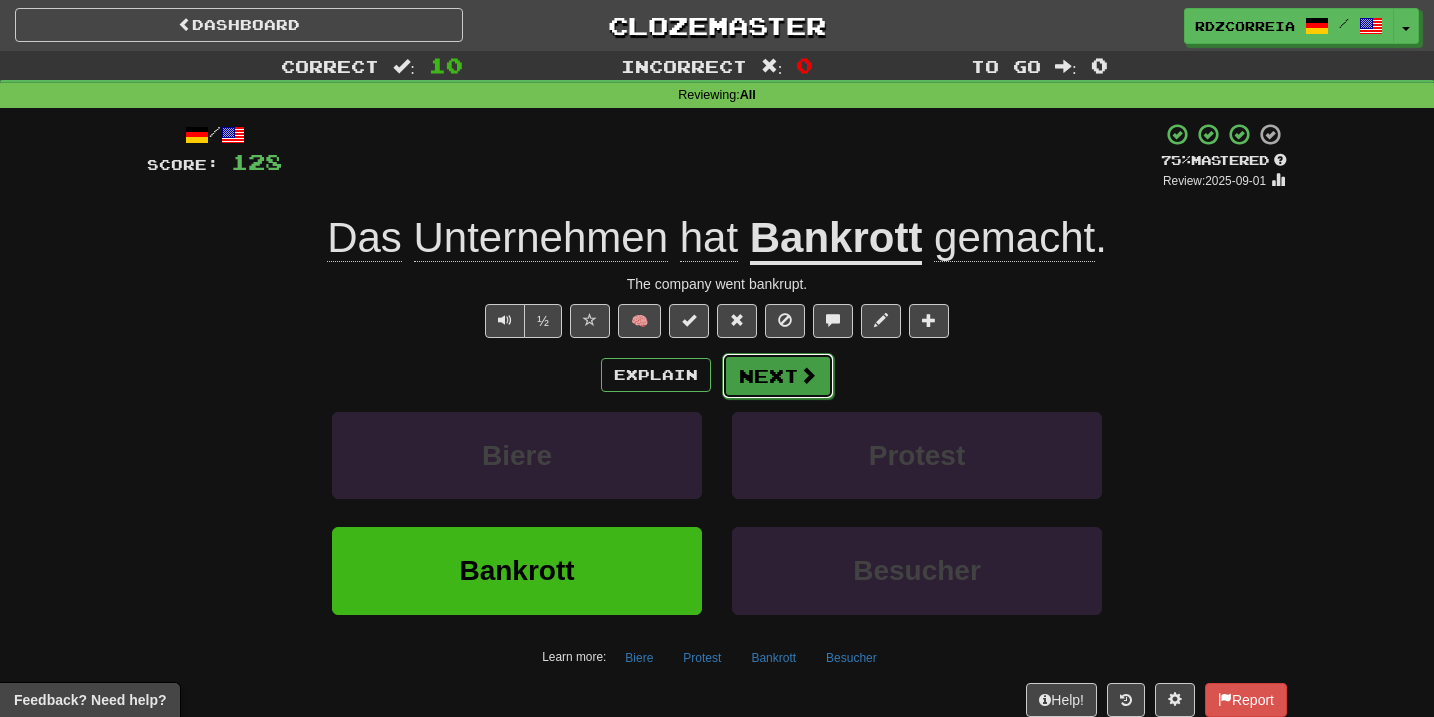 click on "Next" at bounding box center [778, 376] 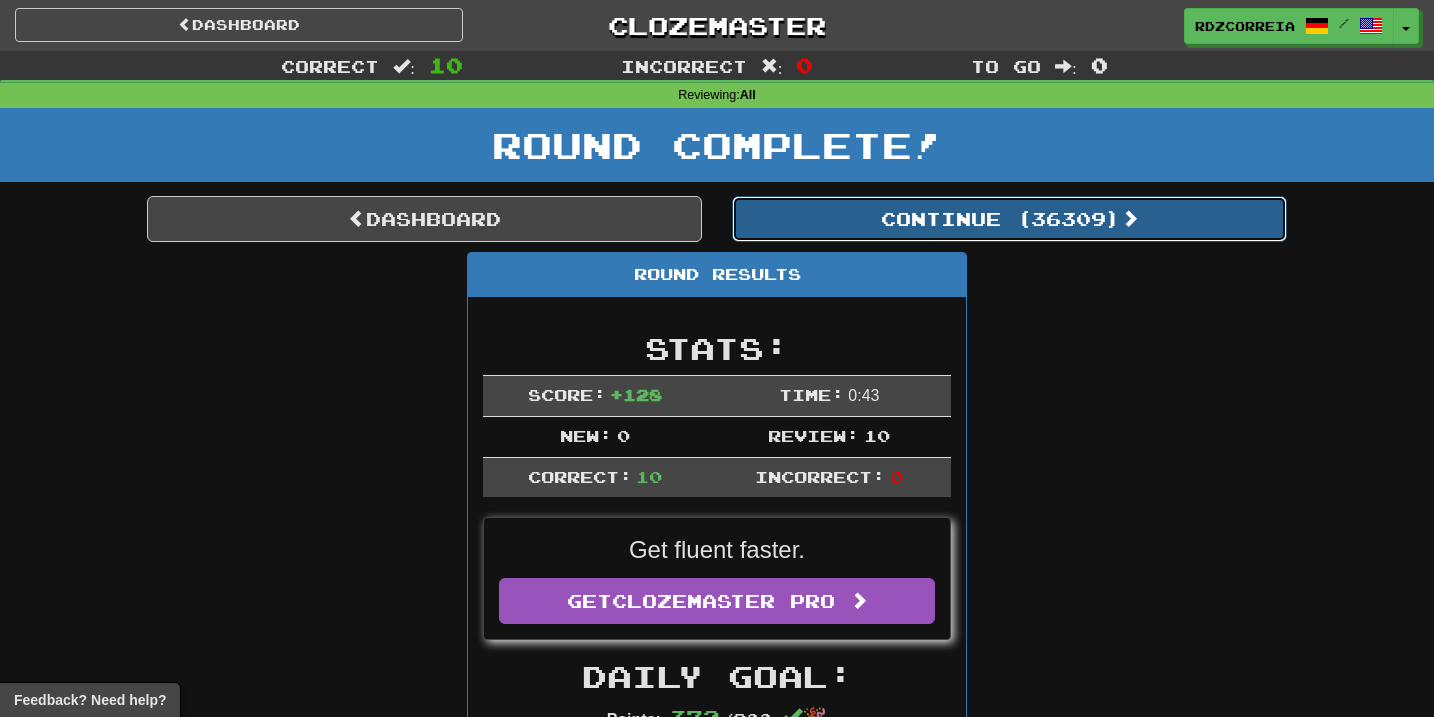 click on "Continue ( 36309 )" at bounding box center (1009, 219) 